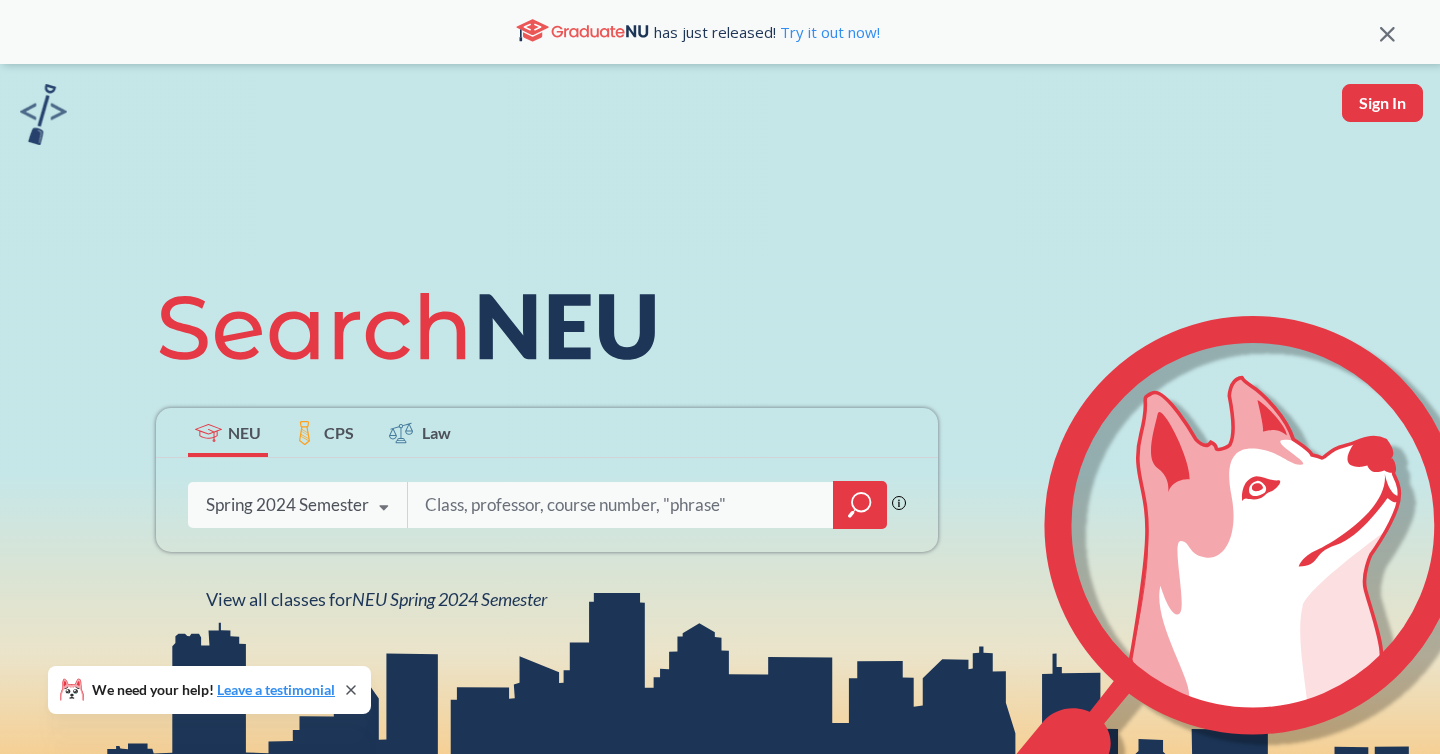 scroll, scrollTop: 0, scrollLeft: 0, axis: both 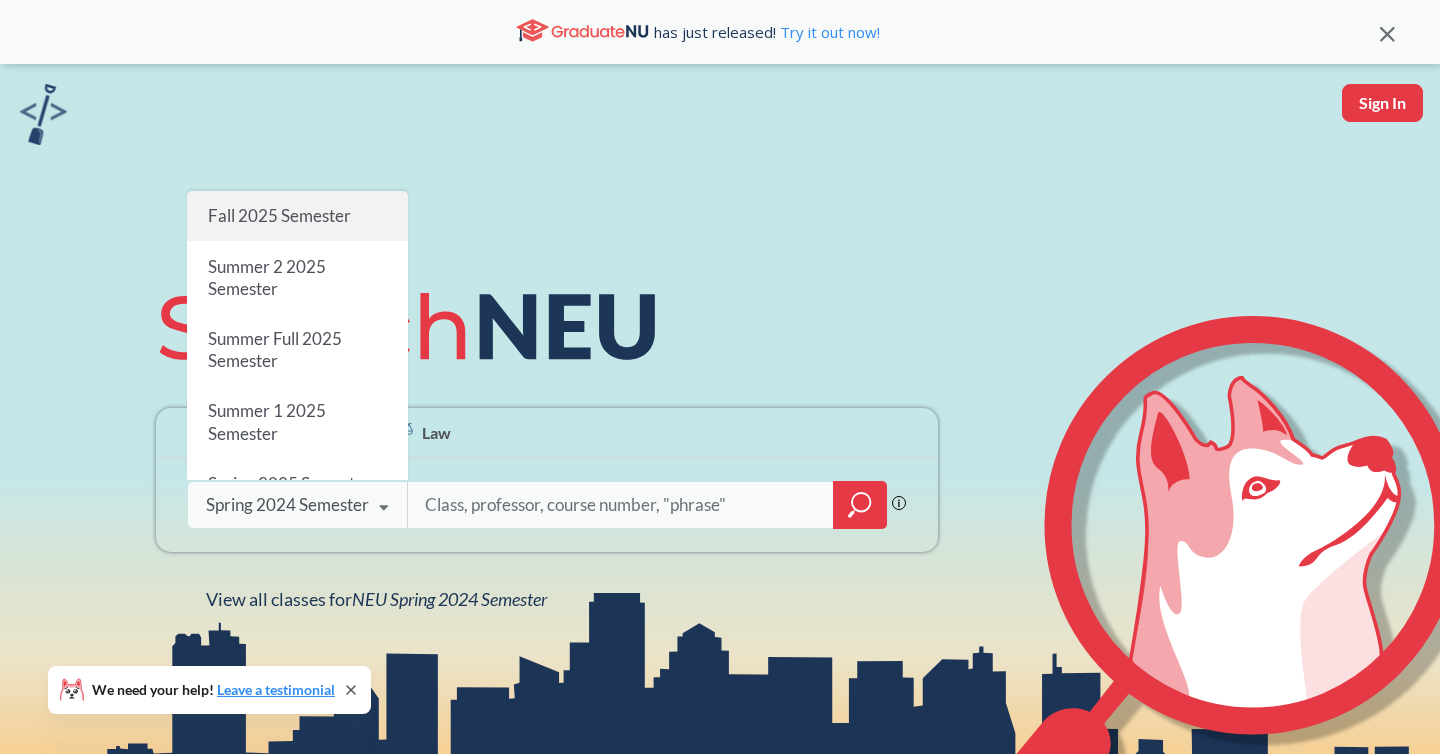 click on "Fall 2025 Semester" at bounding box center [279, 215] 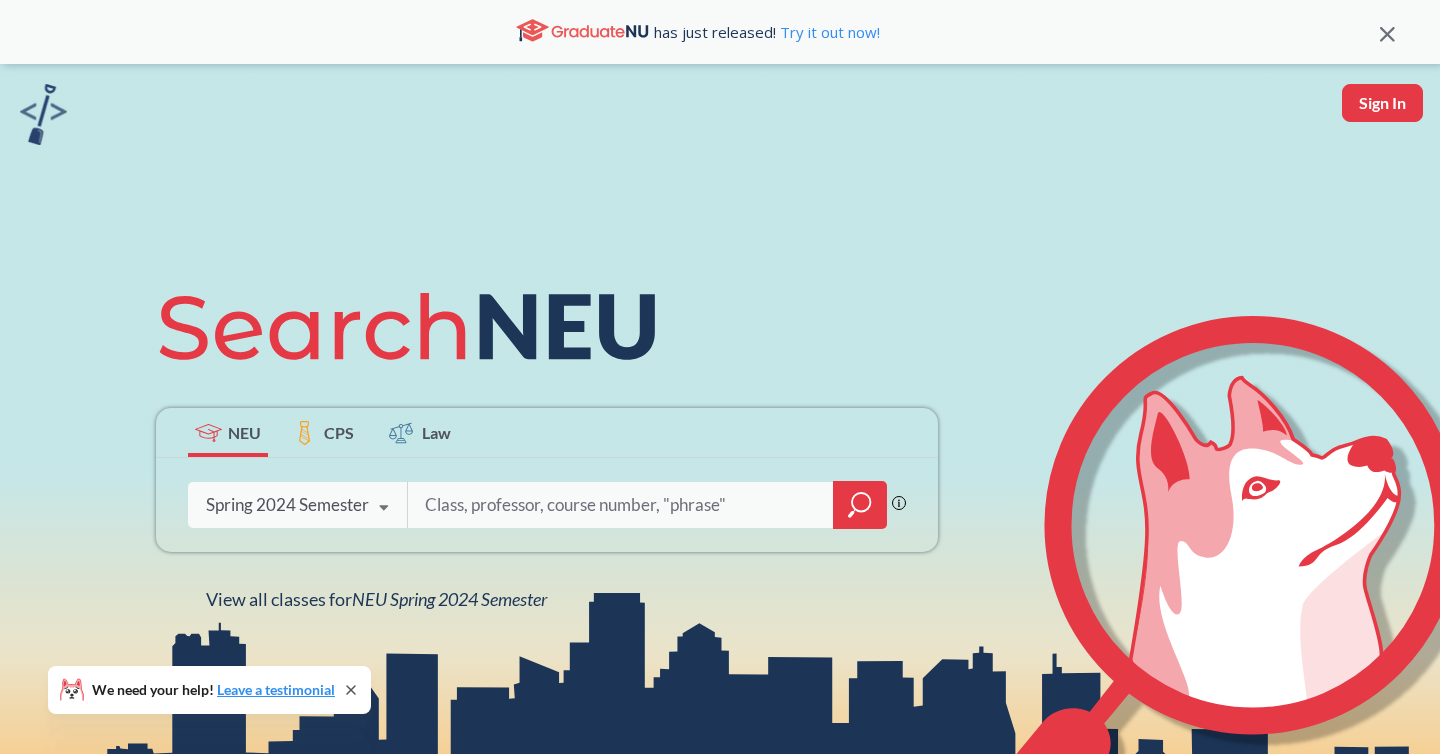 click at bounding box center (621, 505) 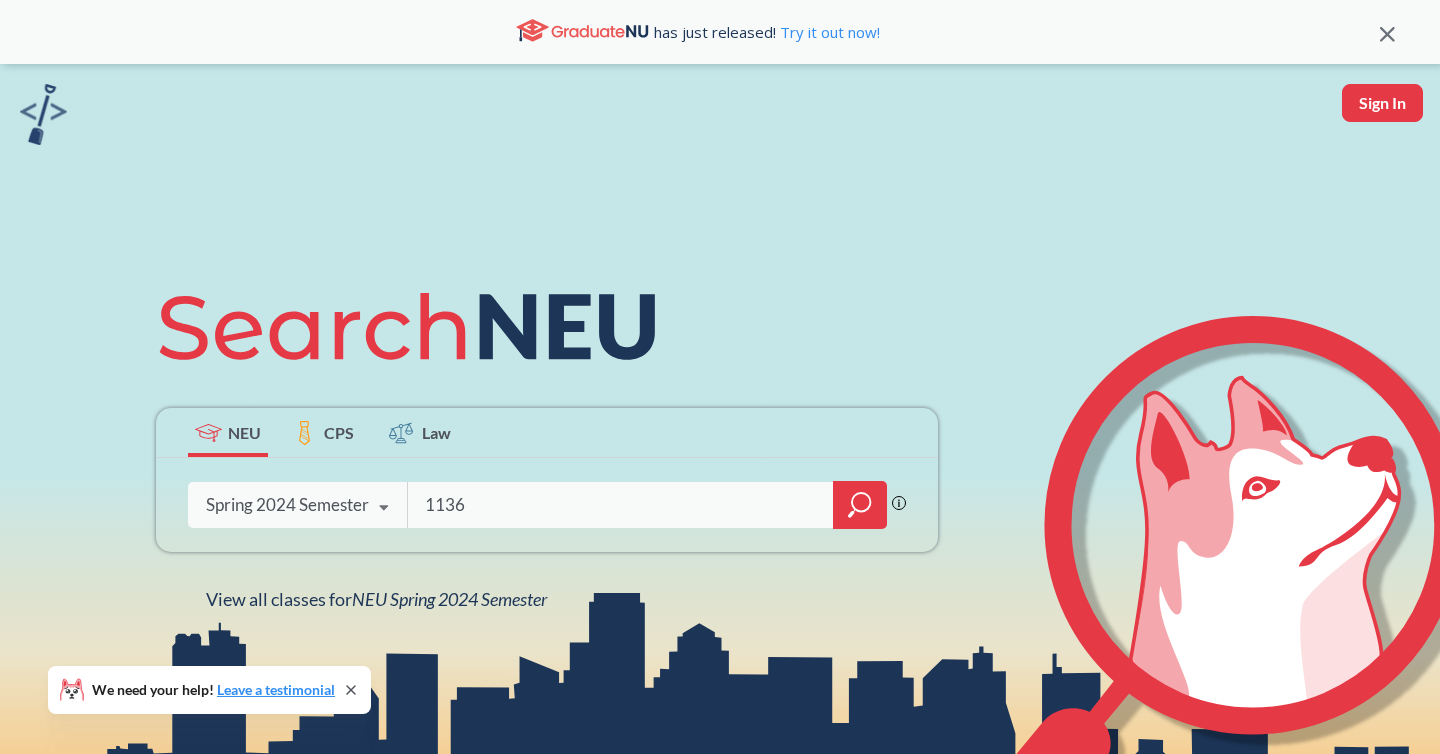 type on "1136" 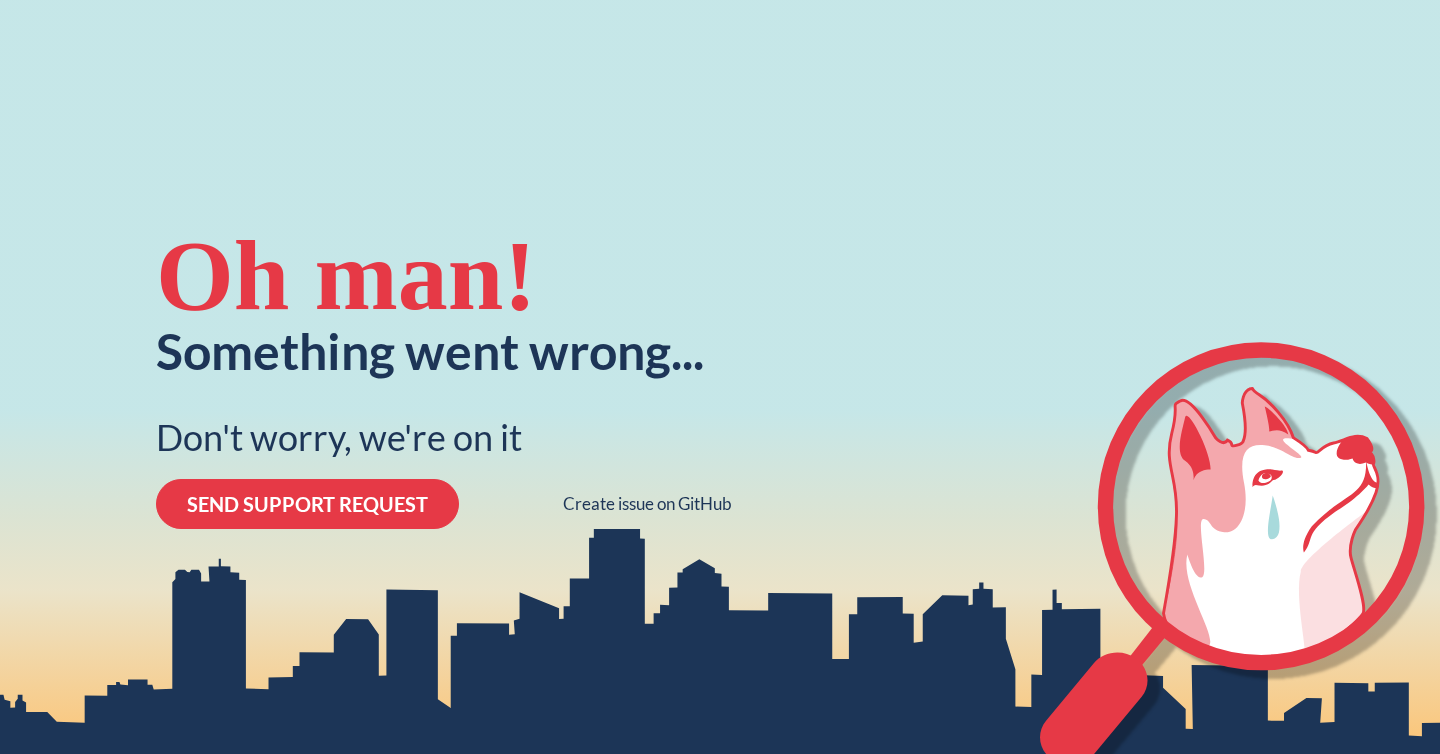 scroll, scrollTop: 0, scrollLeft: 0, axis: both 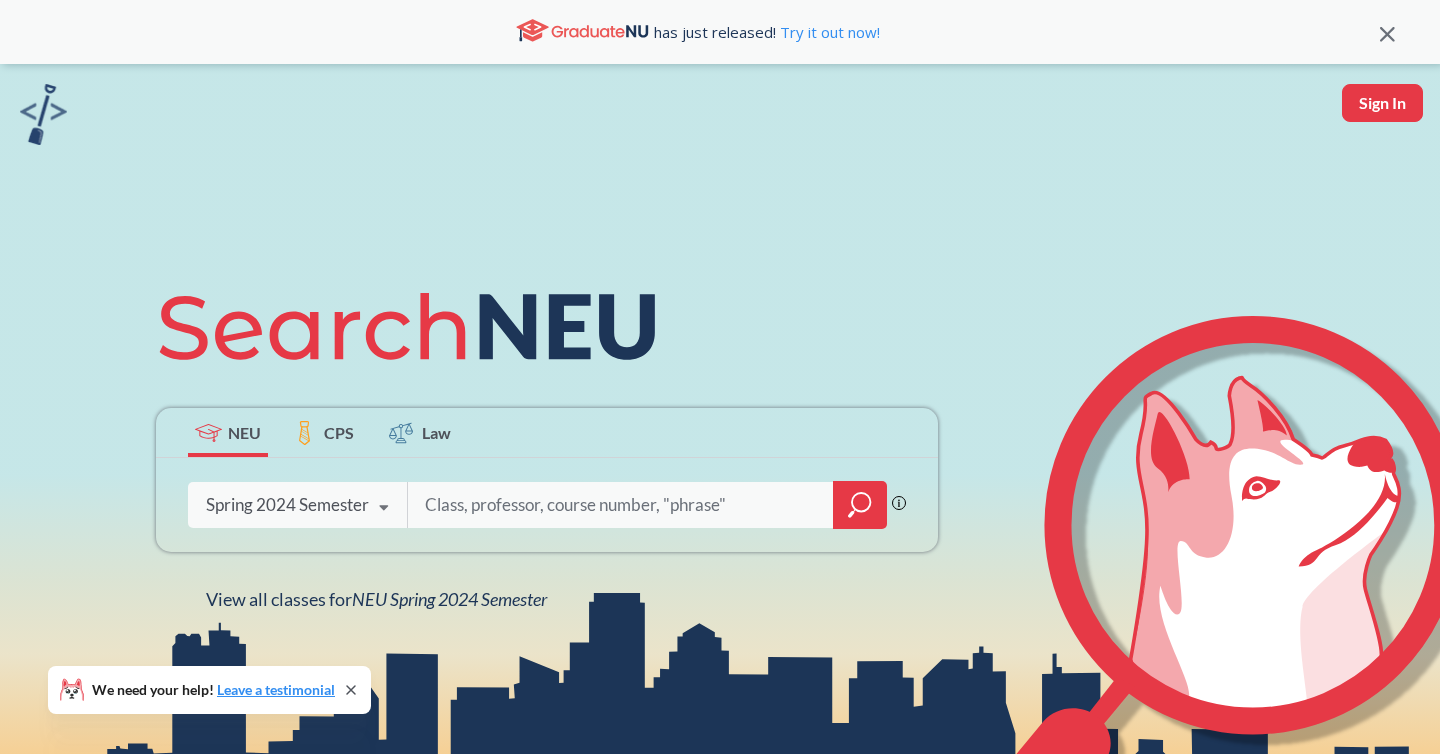 click at bounding box center (621, 505) 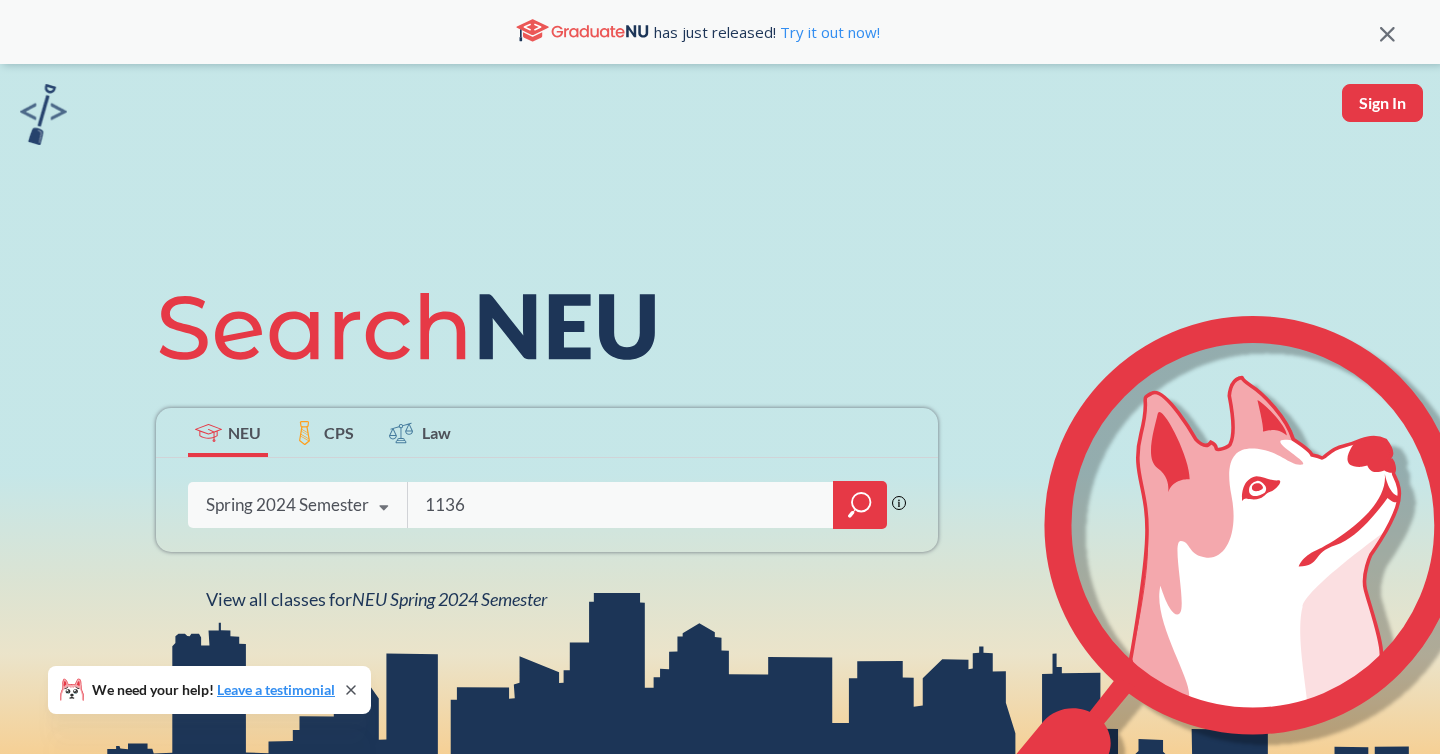 type on "1136" 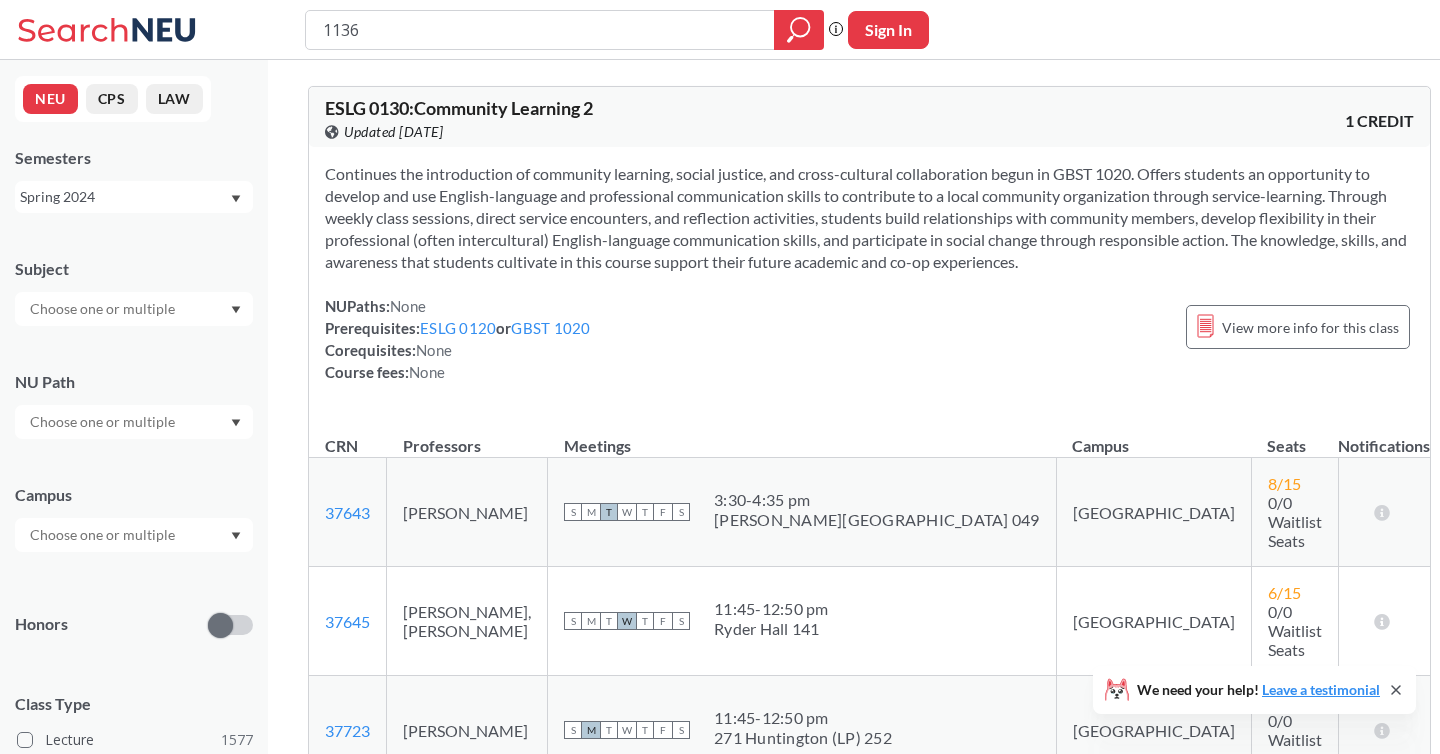 click on "Spring 2024" at bounding box center (124, 197) 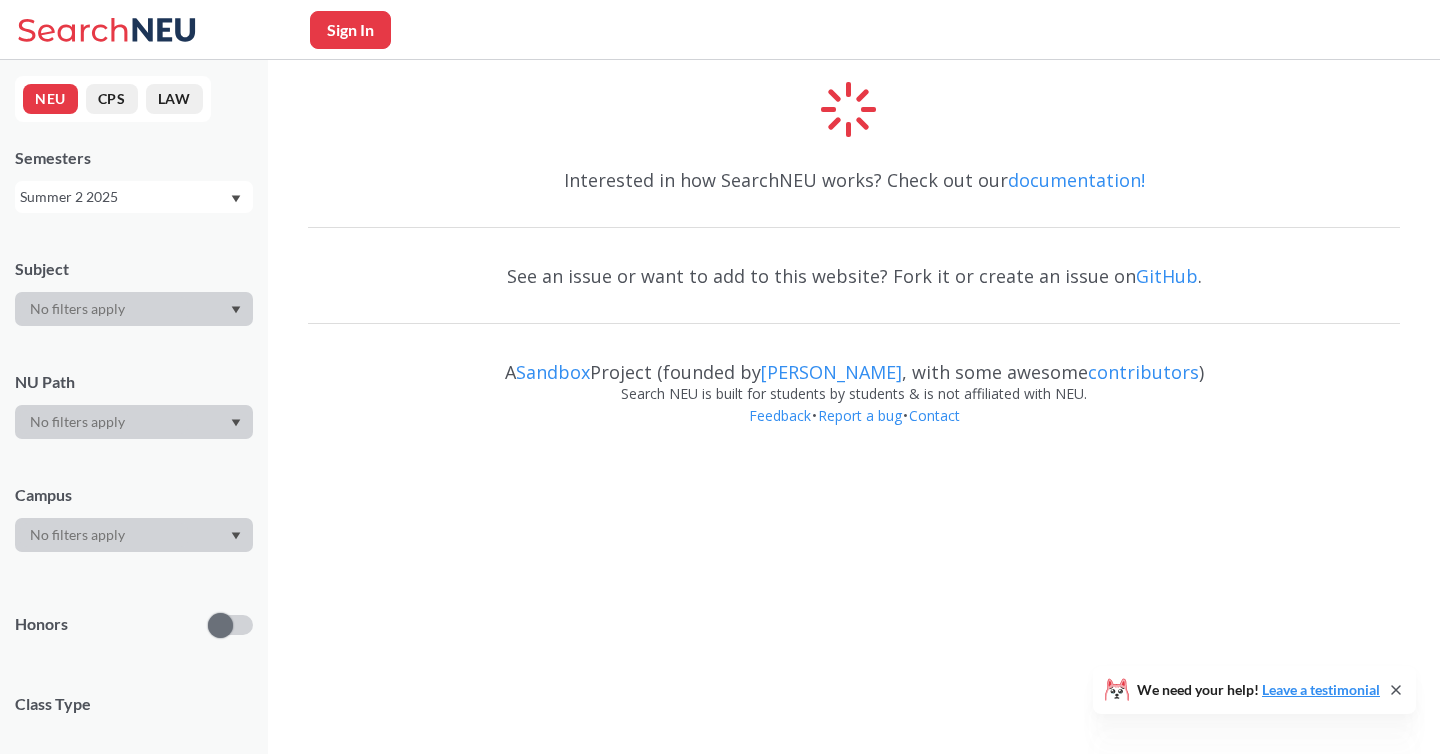 click at bounding box center (134, 309) 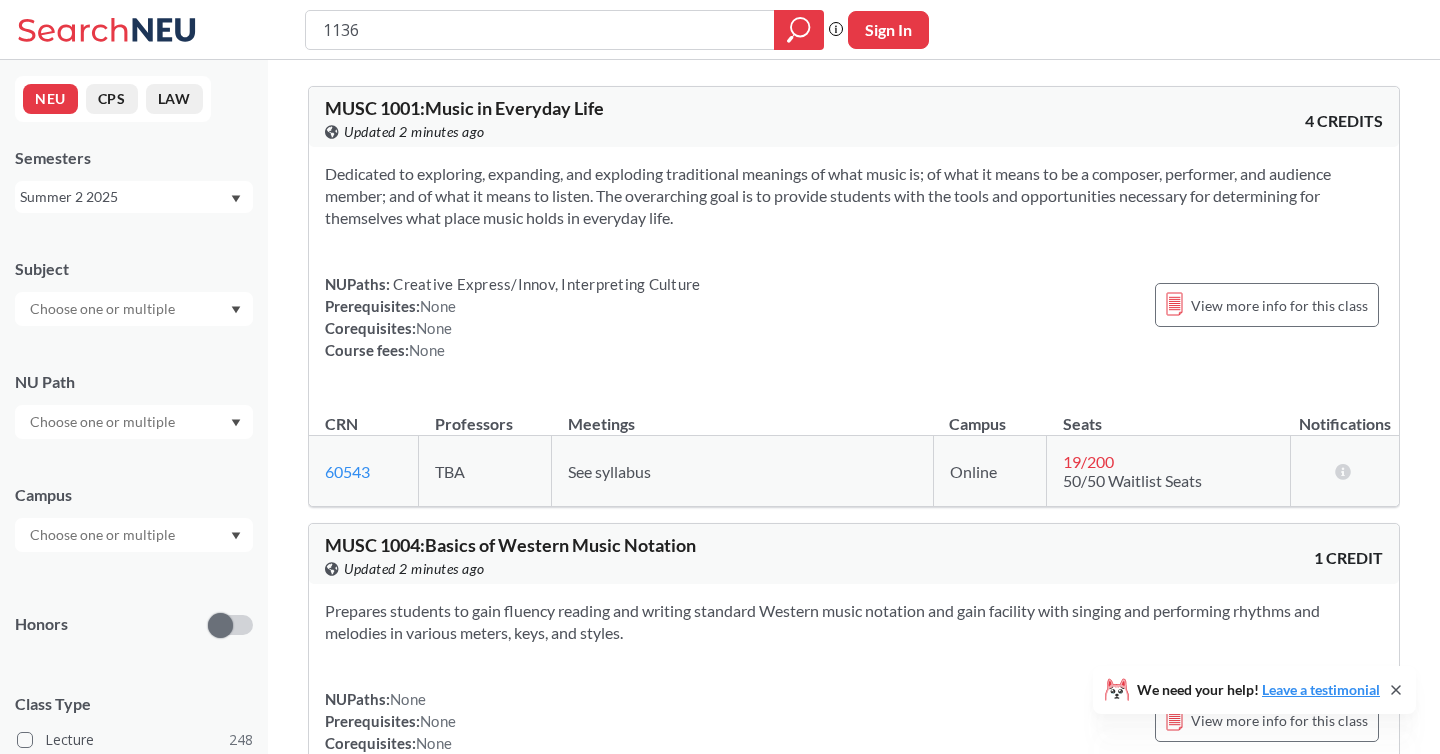 click 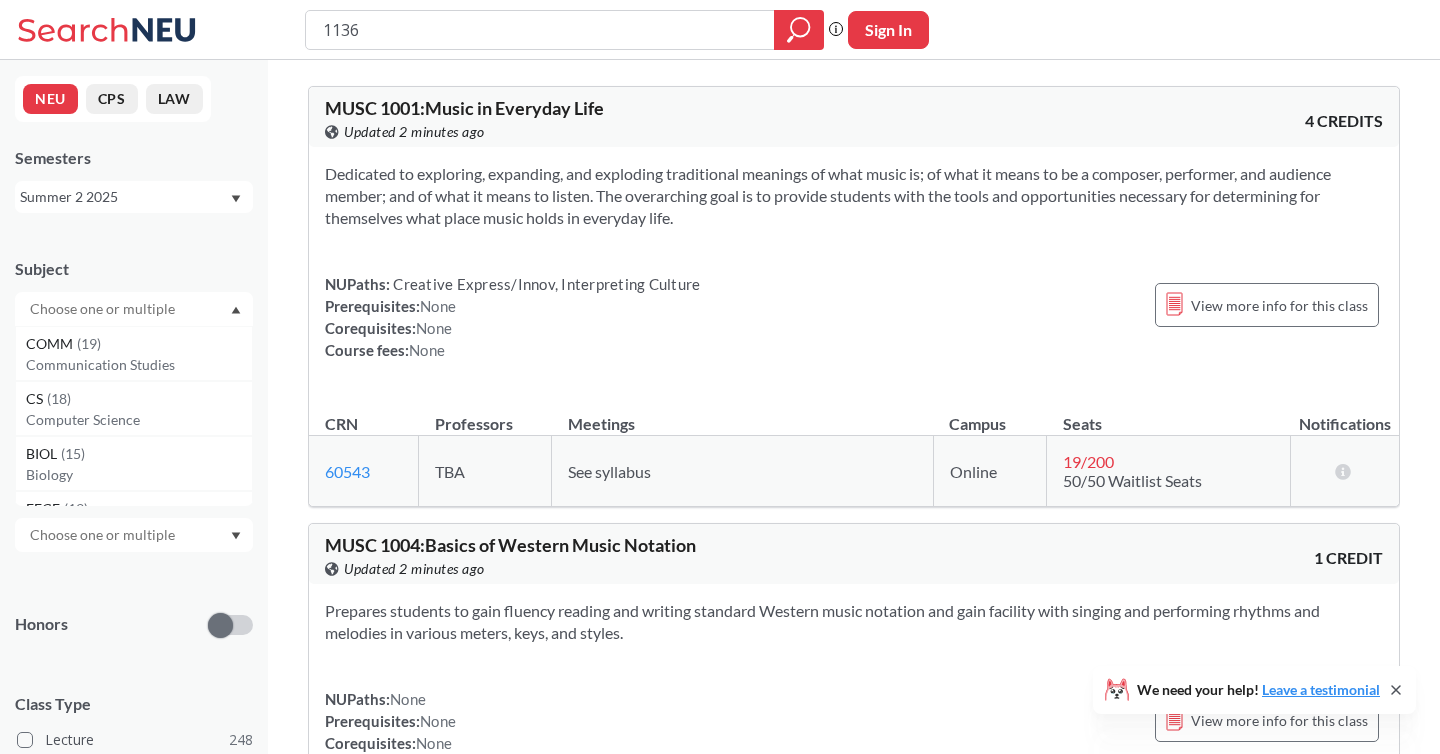 click at bounding box center [134, 309] 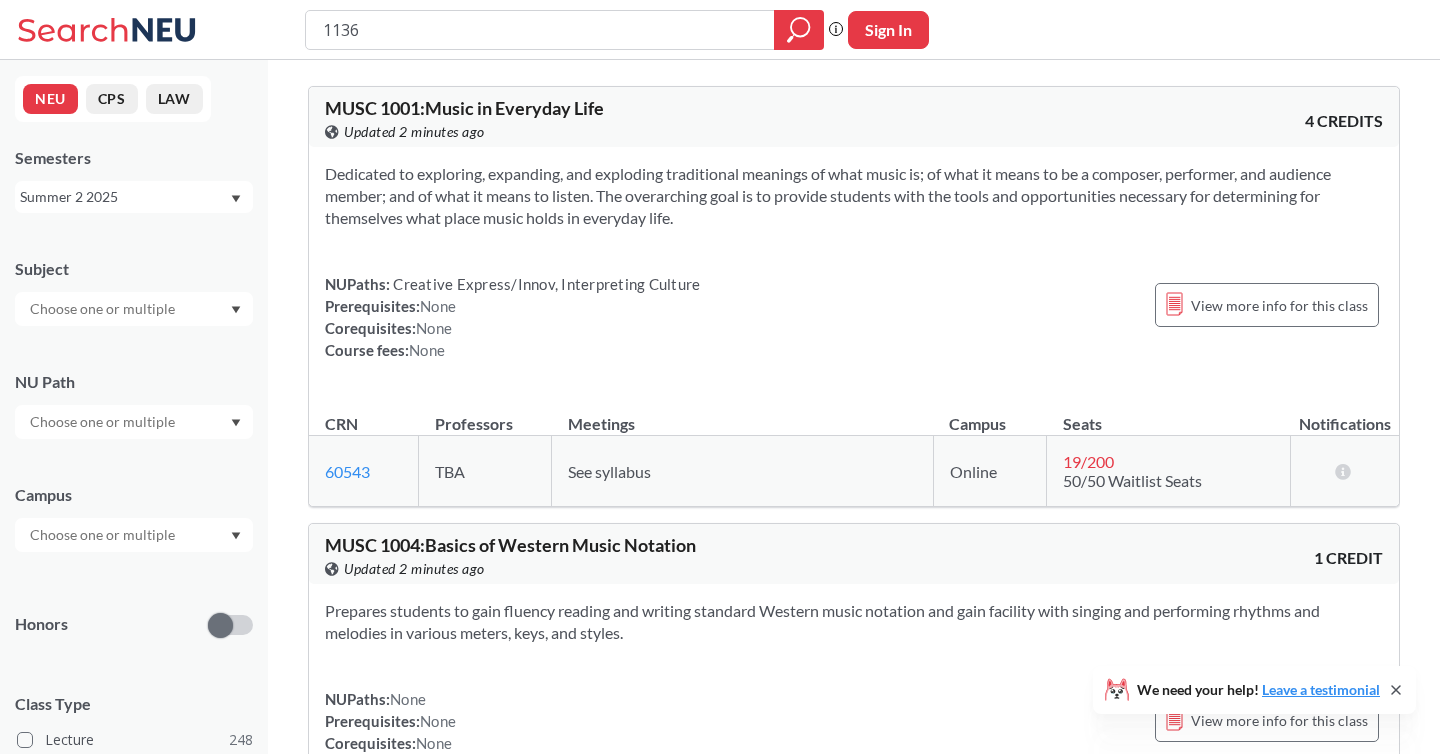 click at bounding box center (134, 309) 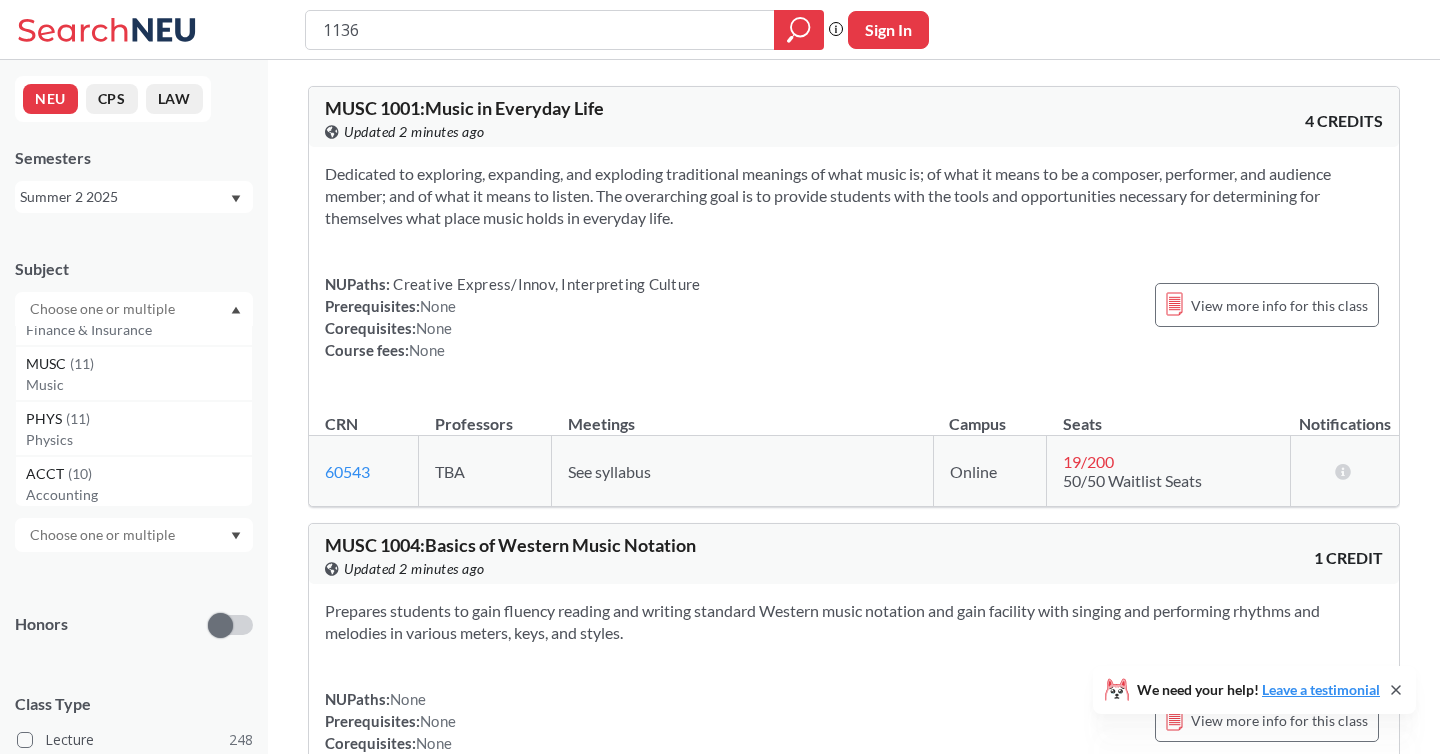 scroll, scrollTop: 425, scrollLeft: 0, axis: vertical 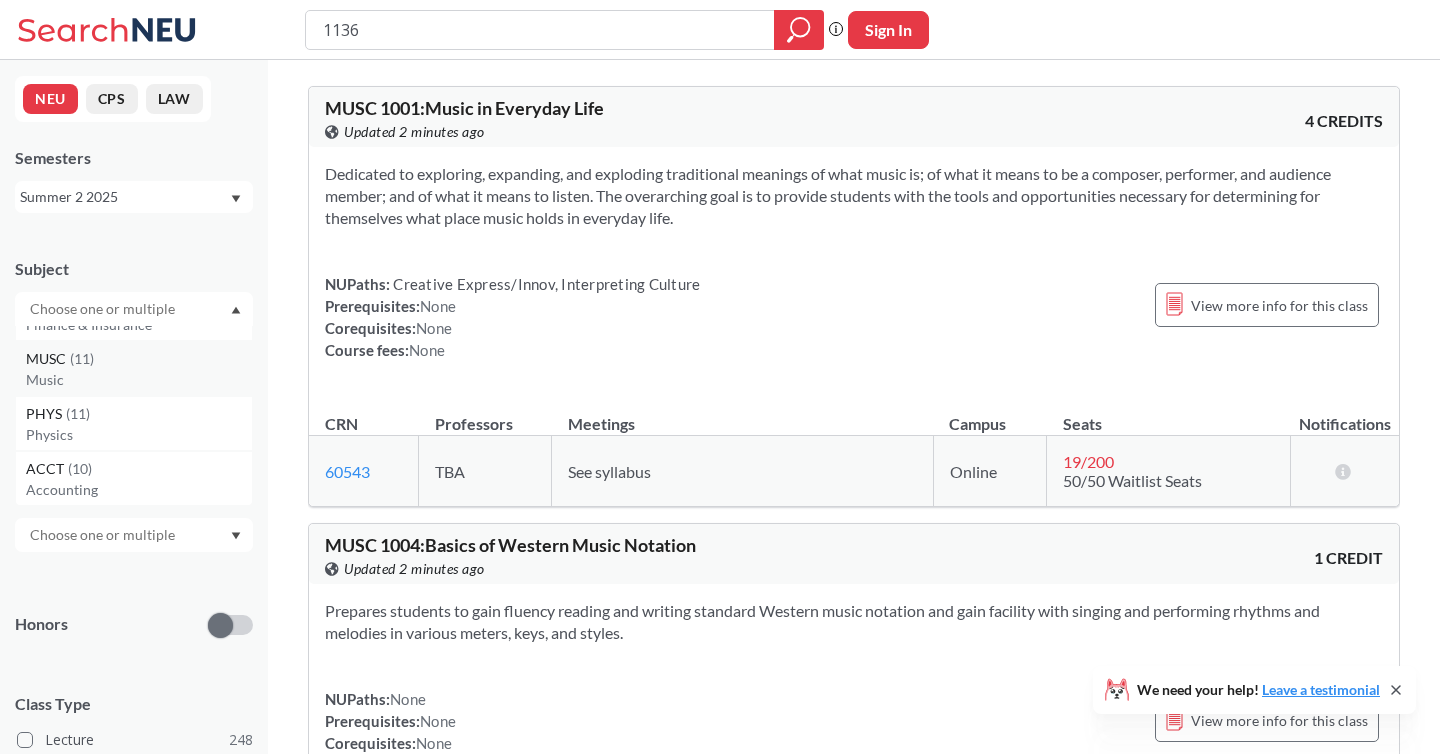 click on "MUSC ( 11 )" at bounding box center [139, 359] 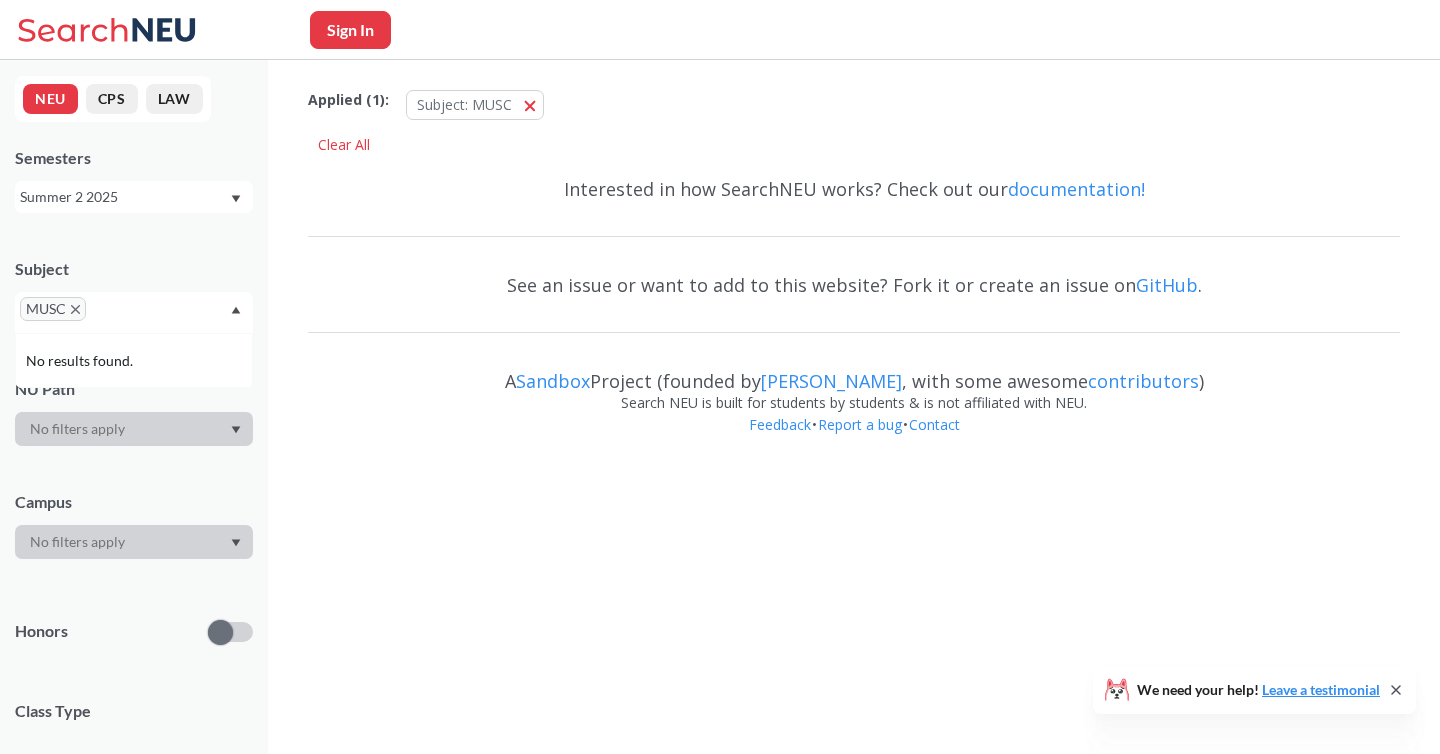 scroll, scrollTop: 0, scrollLeft: 0, axis: both 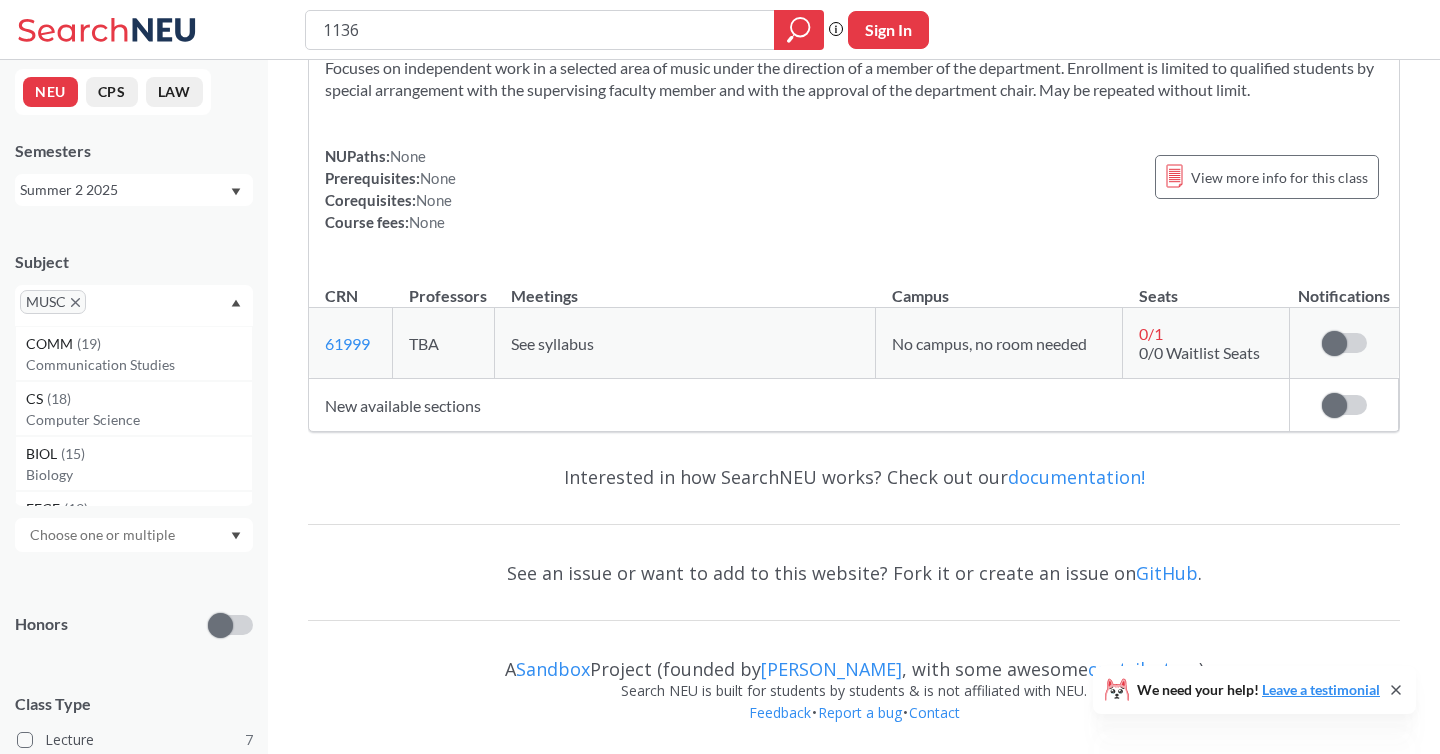 click on "MUSC" at bounding box center (134, 305) 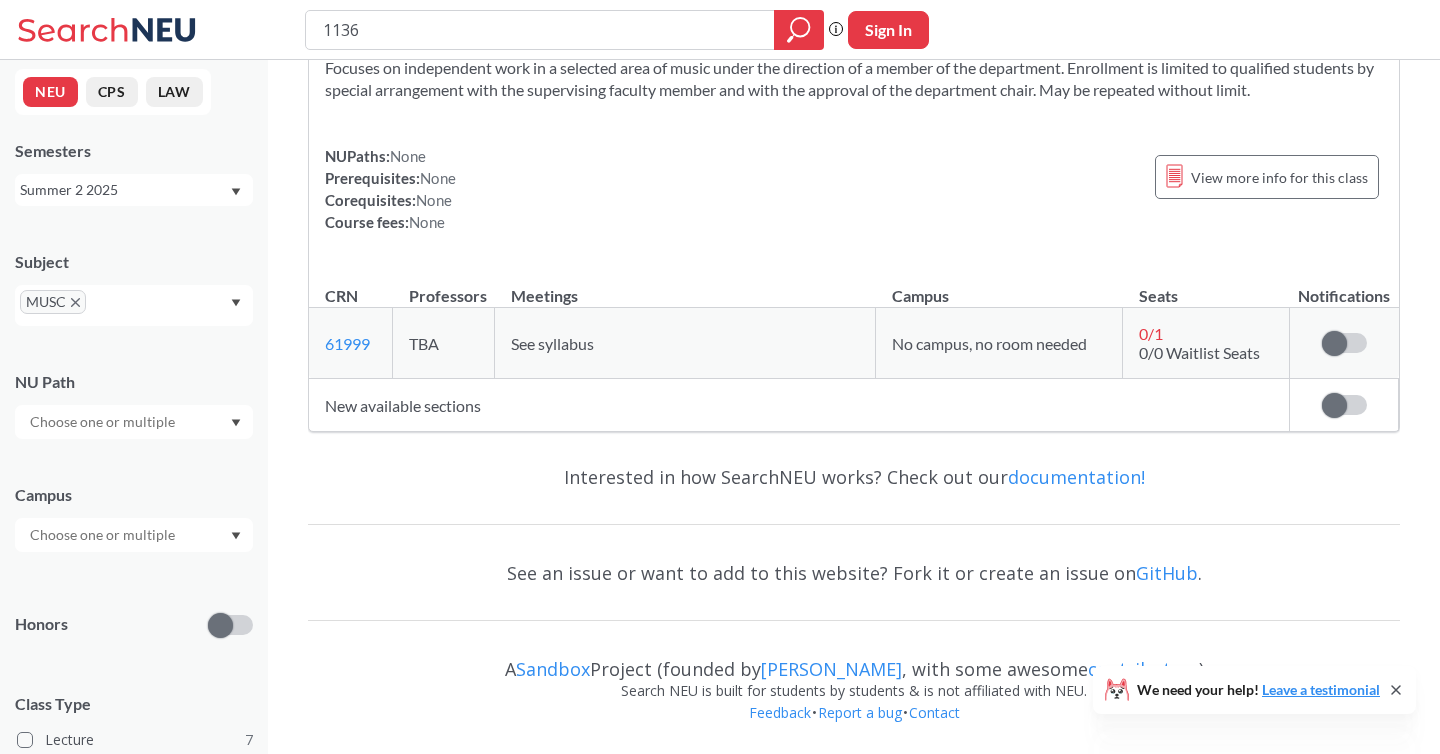 click at bounding box center [134, 422] 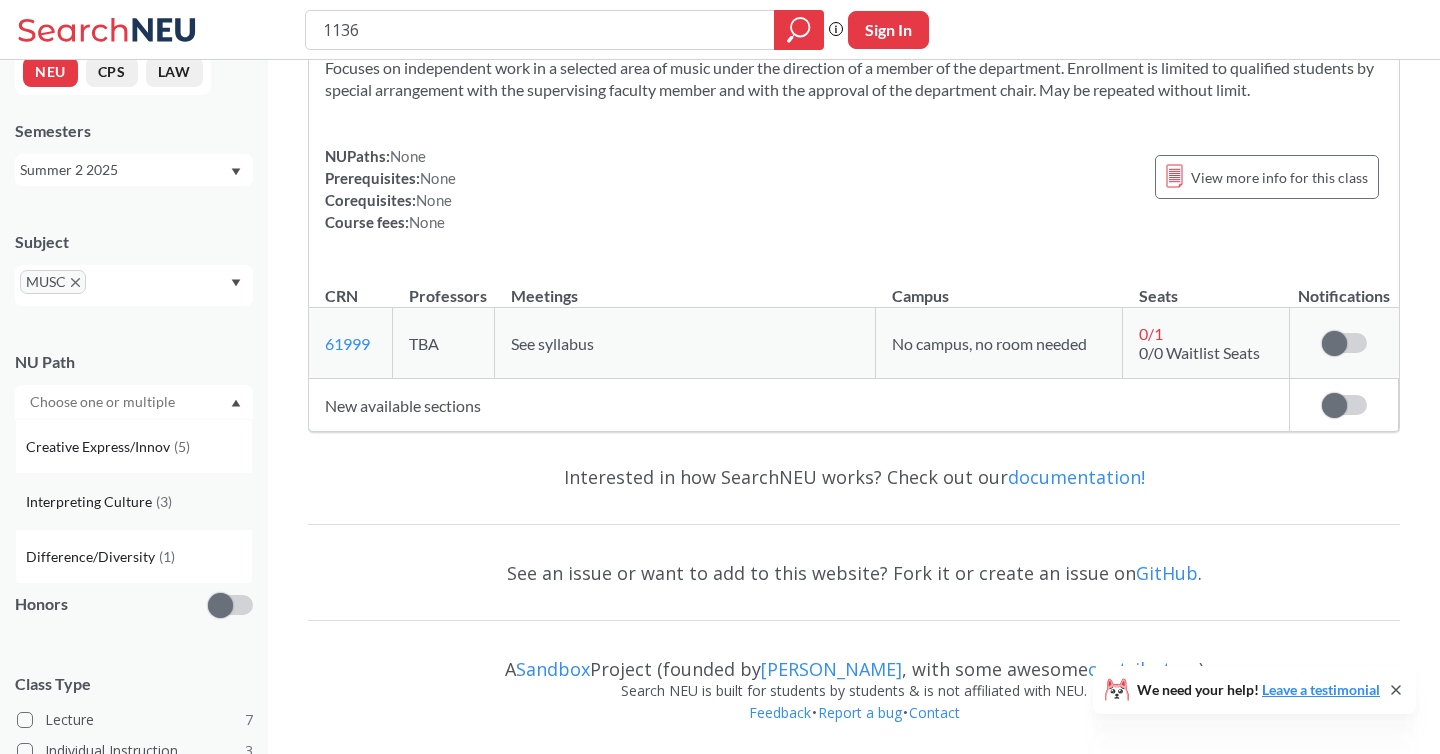 scroll, scrollTop: 29, scrollLeft: 0, axis: vertical 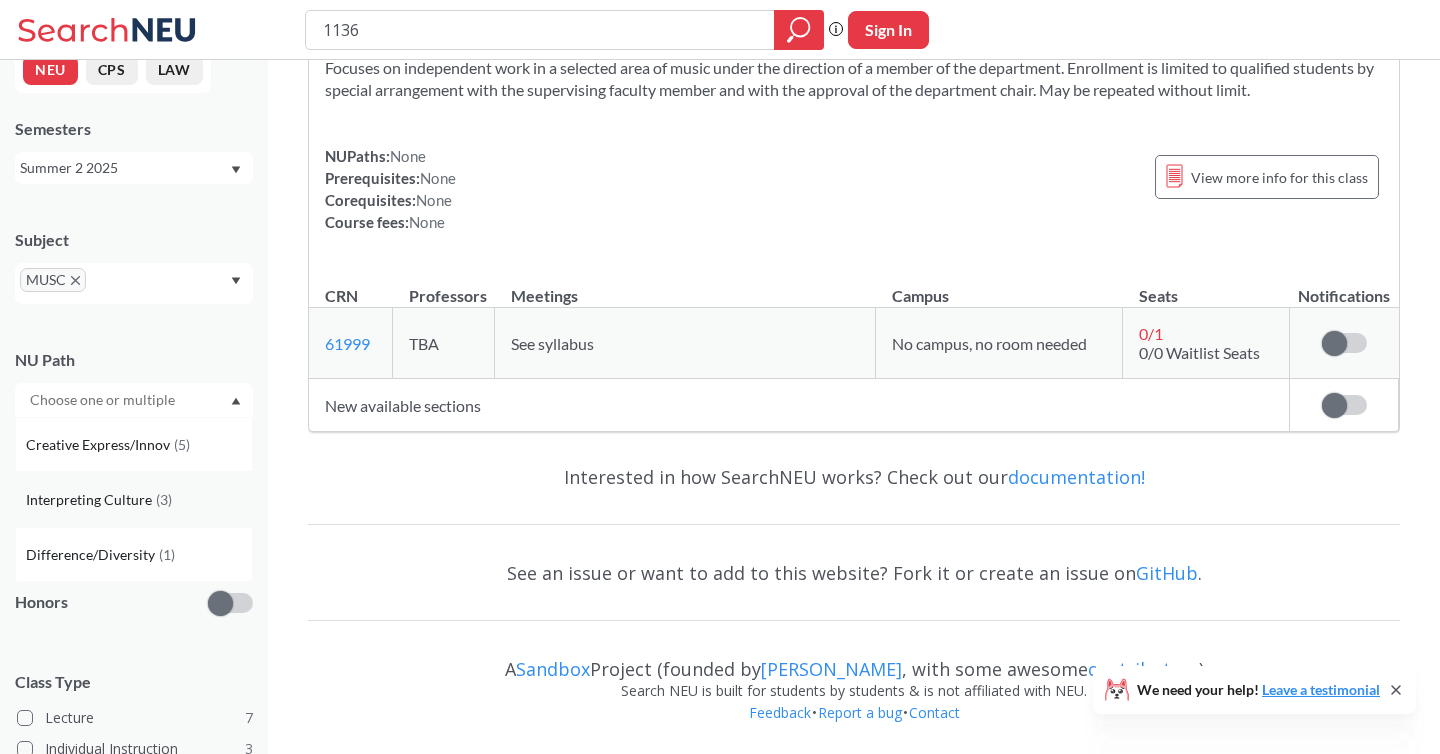 click on "( 3 )" at bounding box center [164, 499] 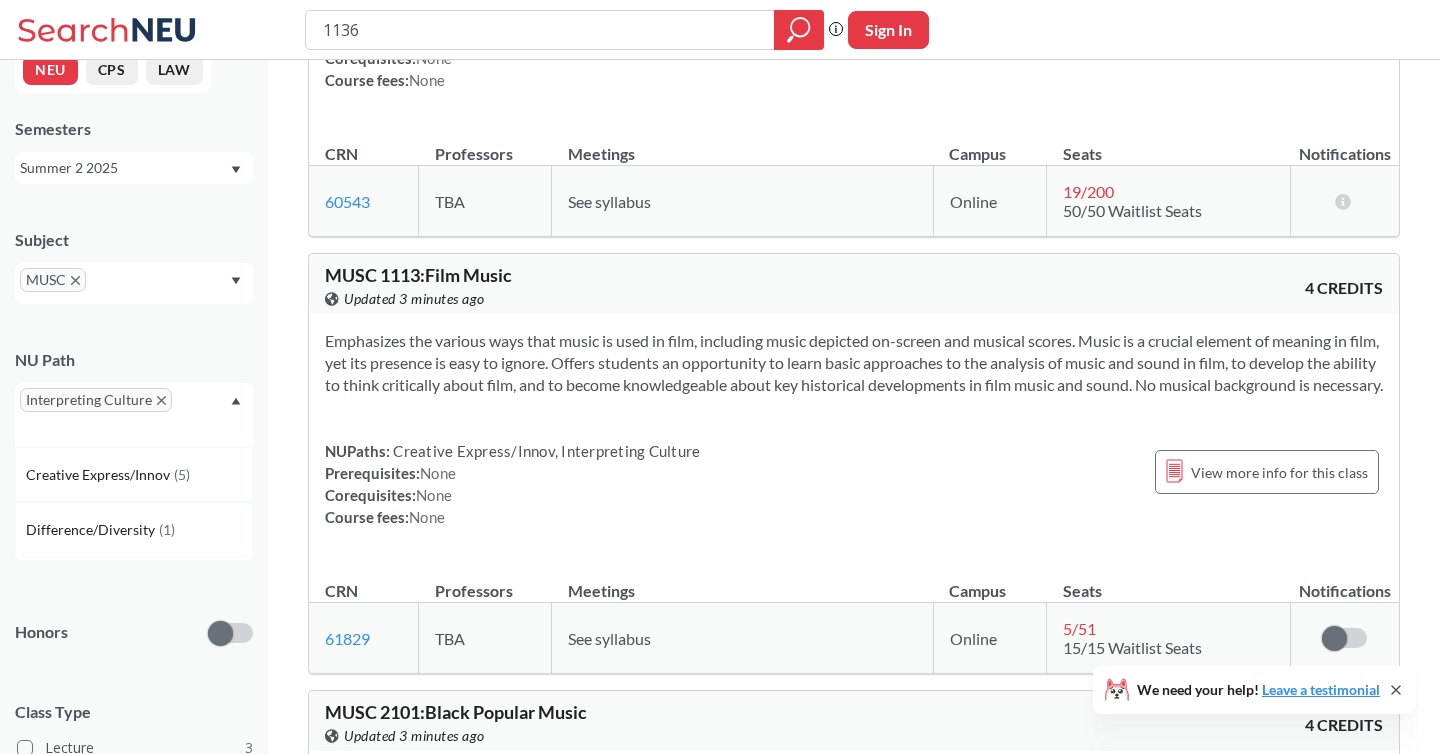 scroll, scrollTop: 0, scrollLeft: 0, axis: both 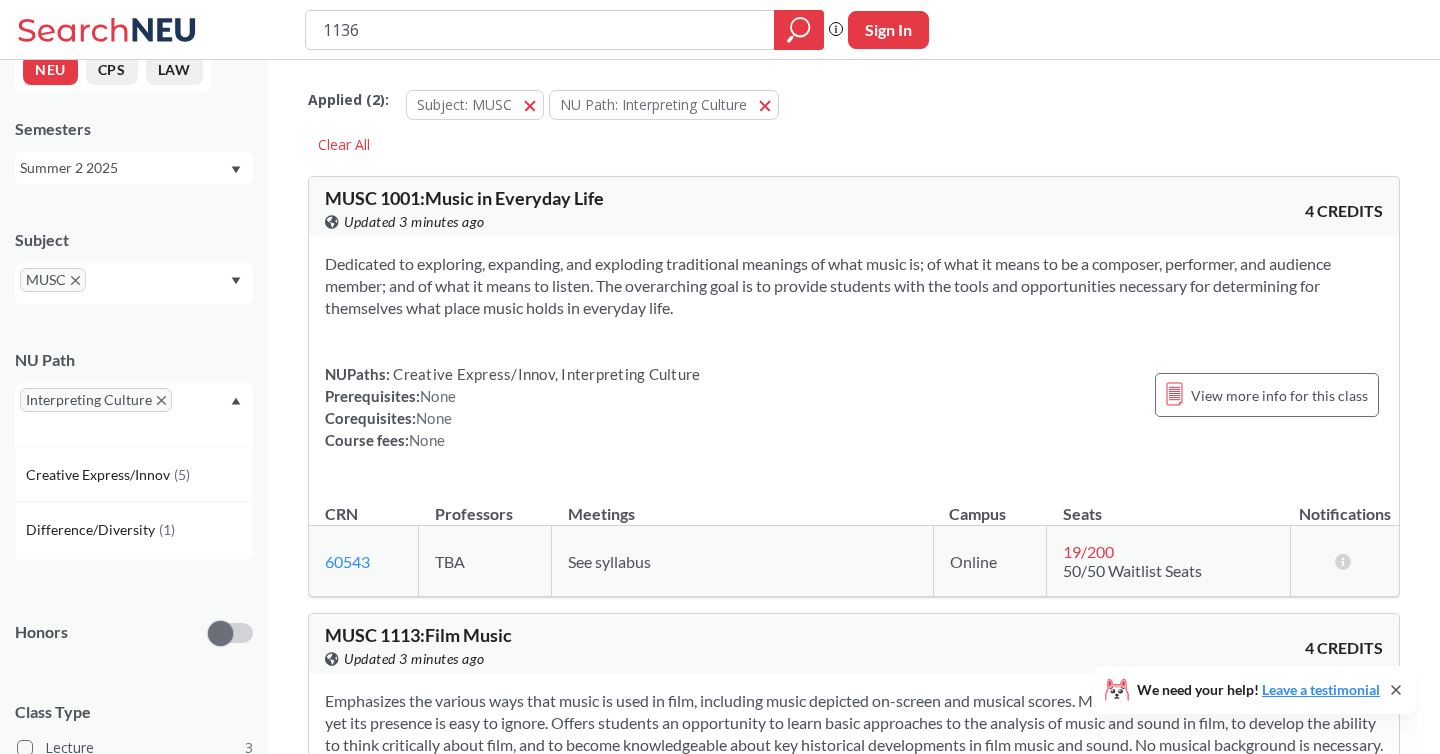 click on "Summer 2 2025" at bounding box center [134, 168] 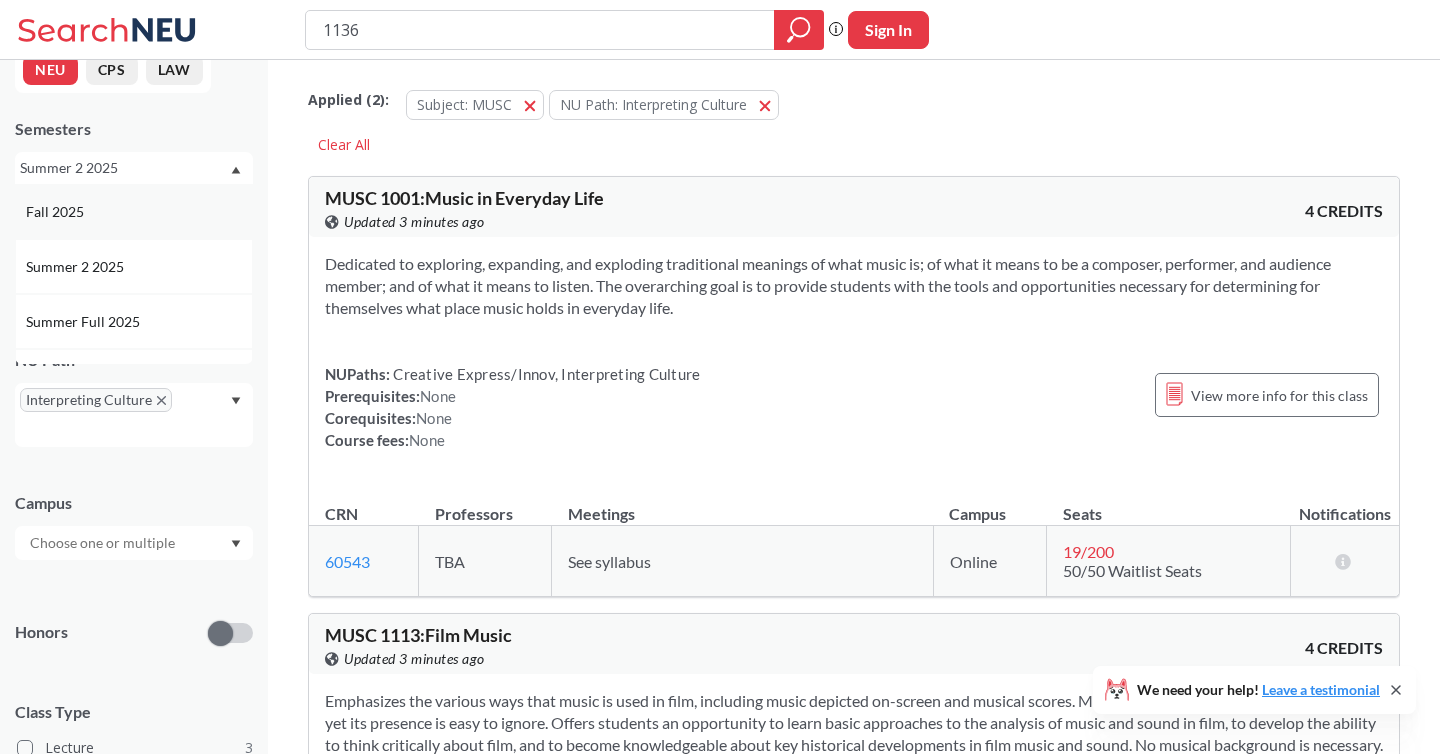 click on "Fall 2025" at bounding box center [134, 211] 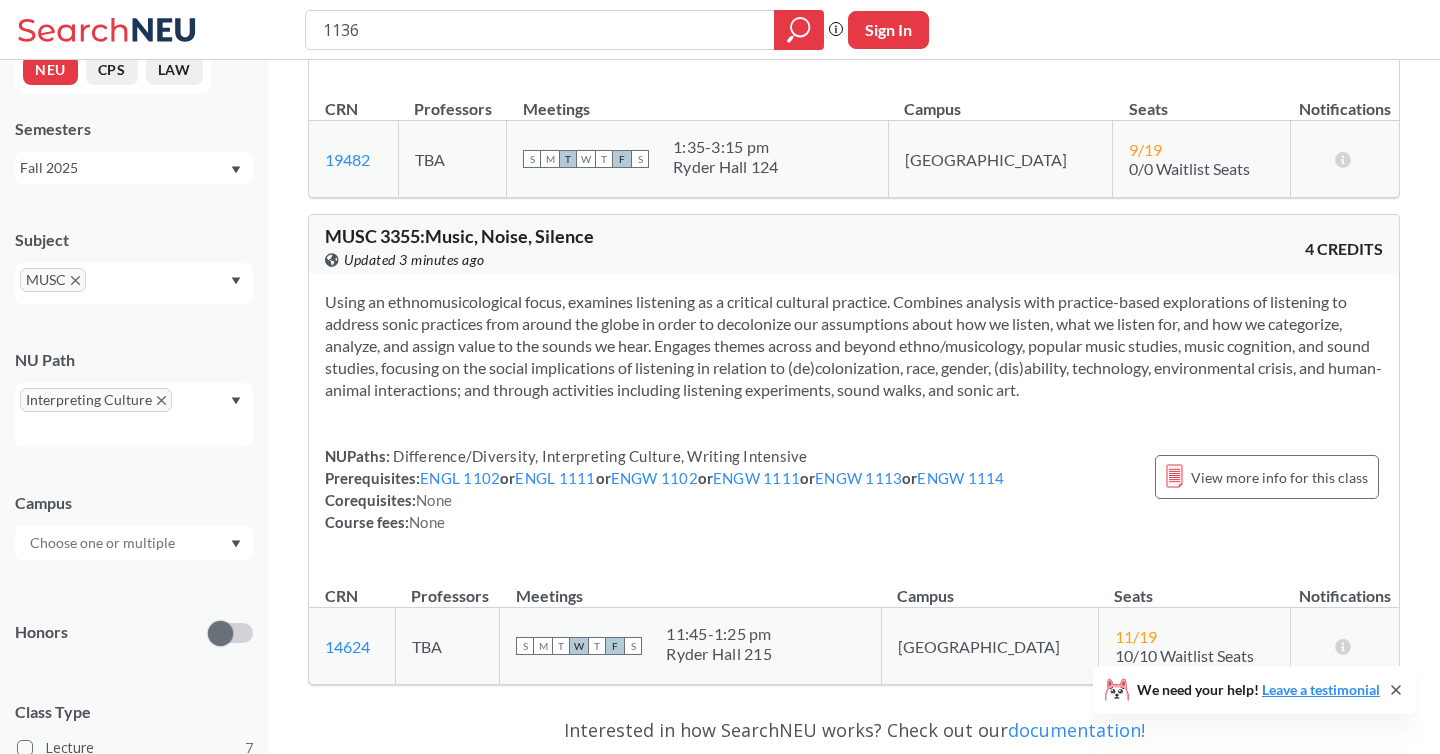 scroll, scrollTop: 3170, scrollLeft: 0, axis: vertical 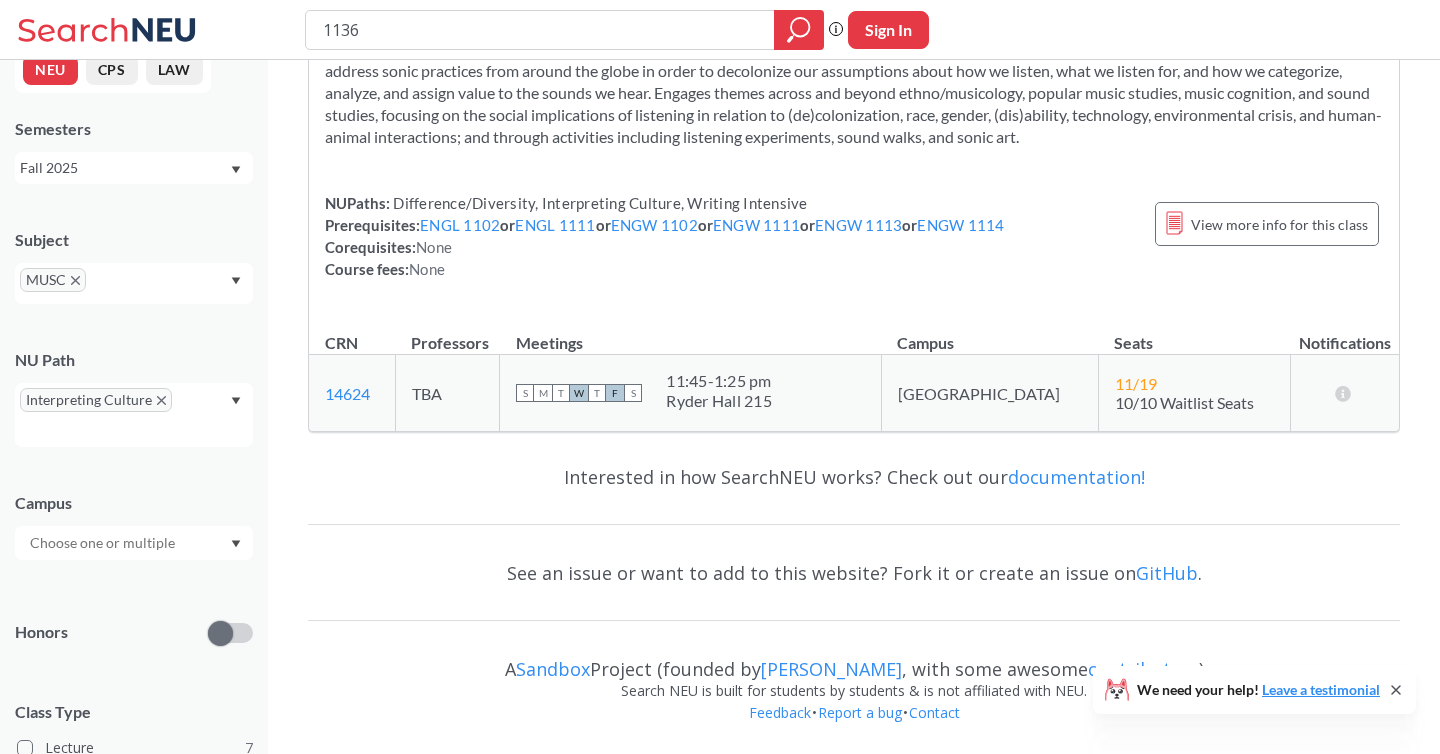 click on "Fall 2025" at bounding box center [124, 168] 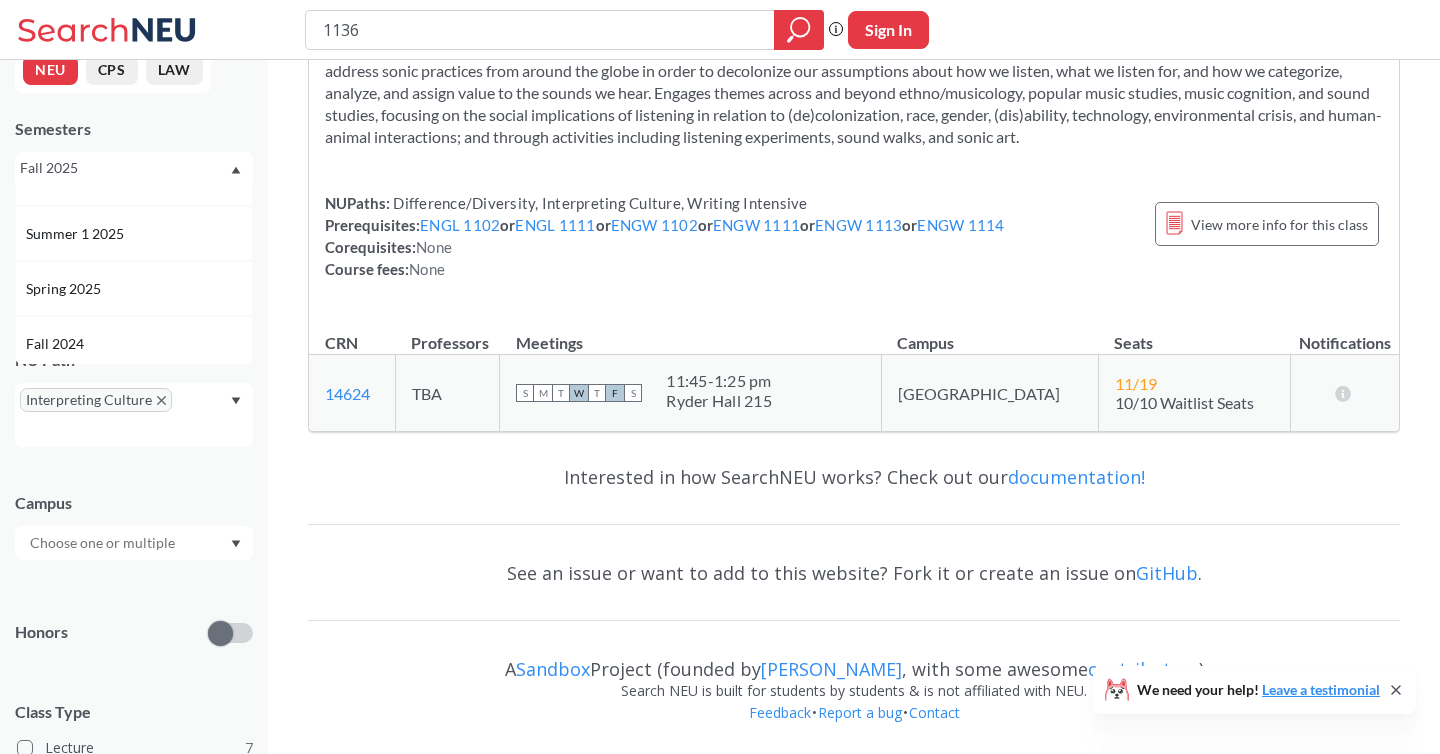 scroll, scrollTop: 168, scrollLeft: 0, axis: vertical 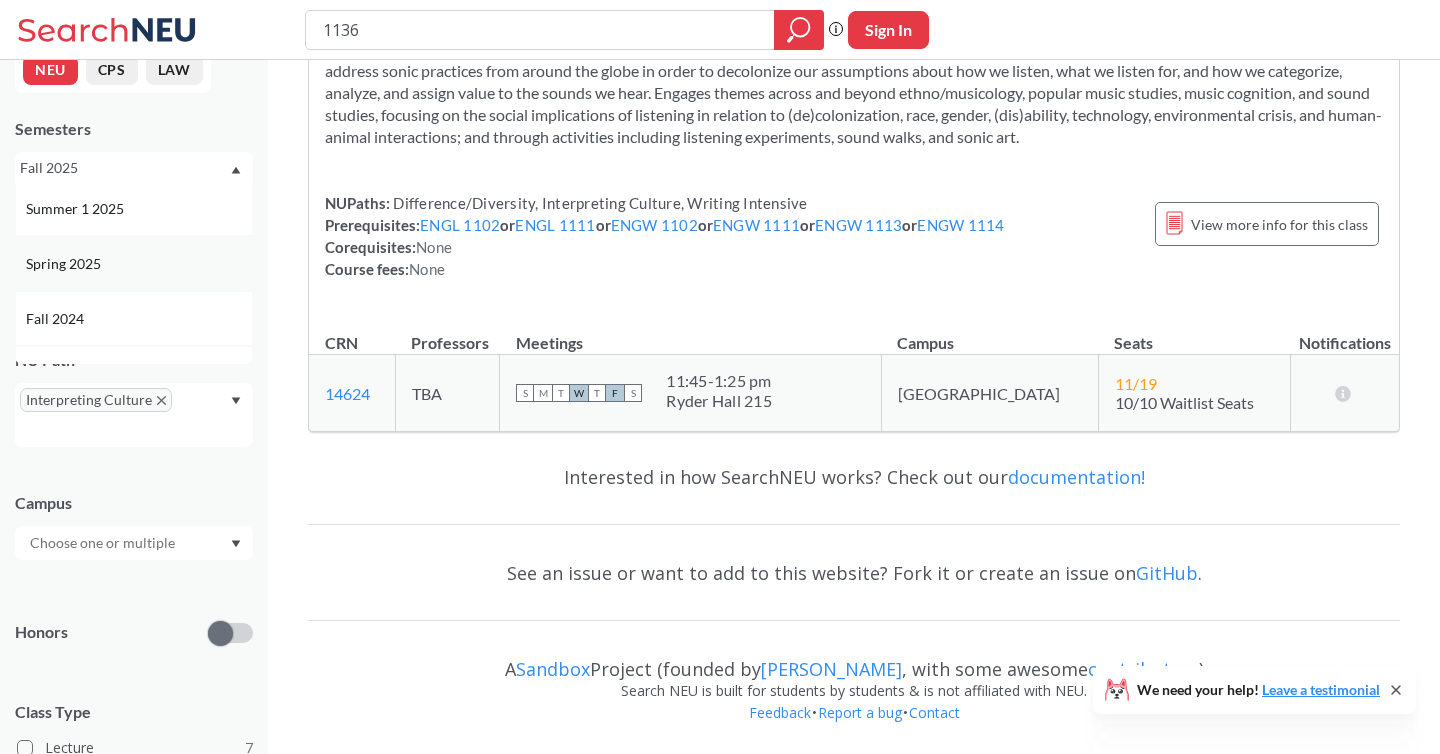 click on "Spring 2025" at bounding box center (134, 263) 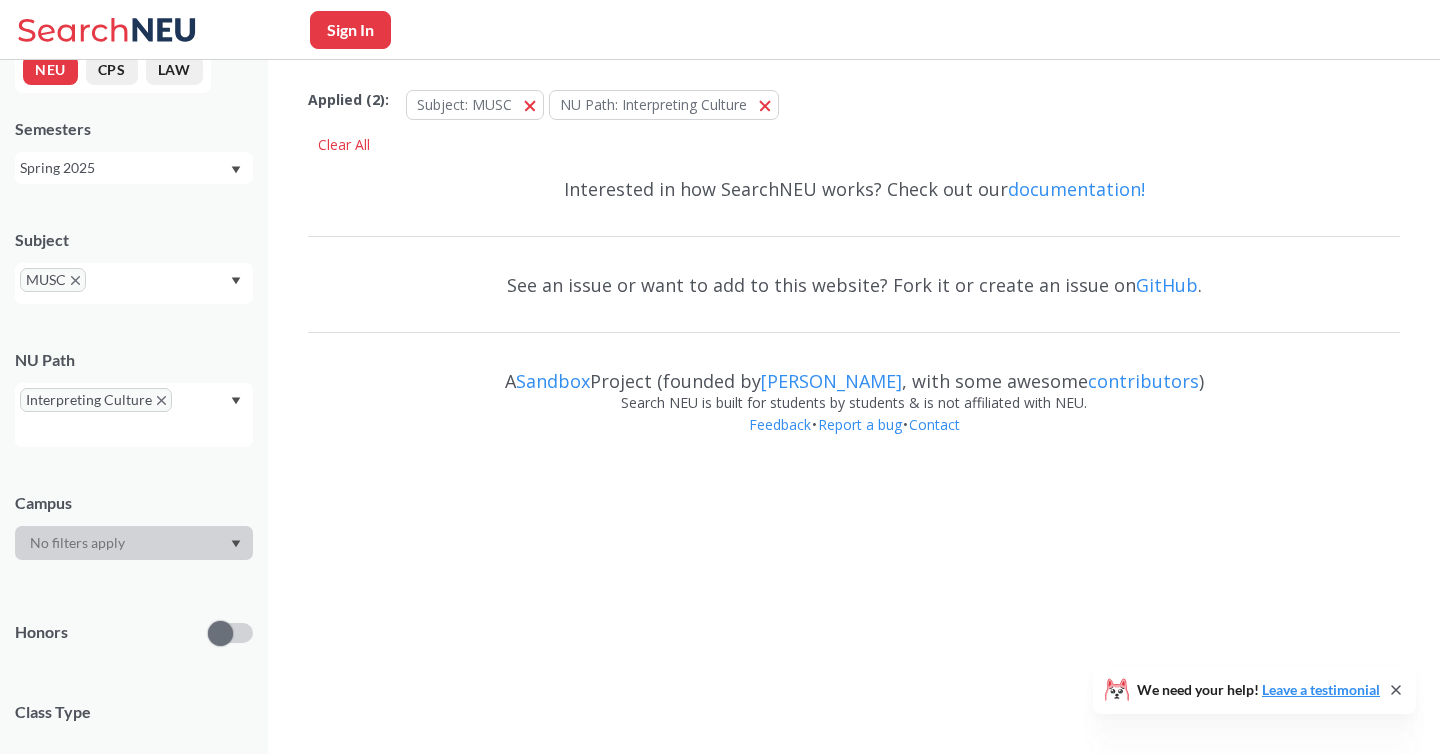 scroll, scrollTop: 0, scrollLeft: 0, axis: both 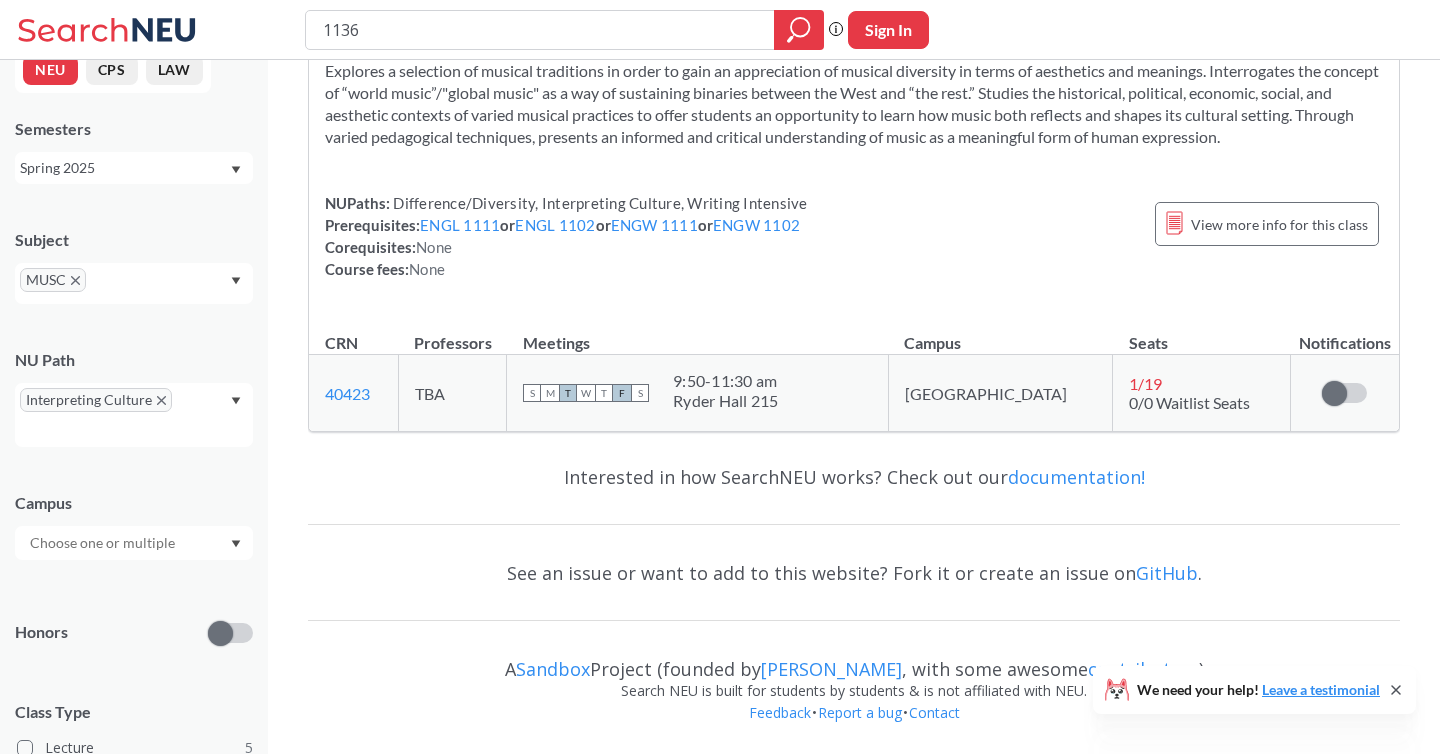 click on "Spring 2025" at bounding box center (124, 168) 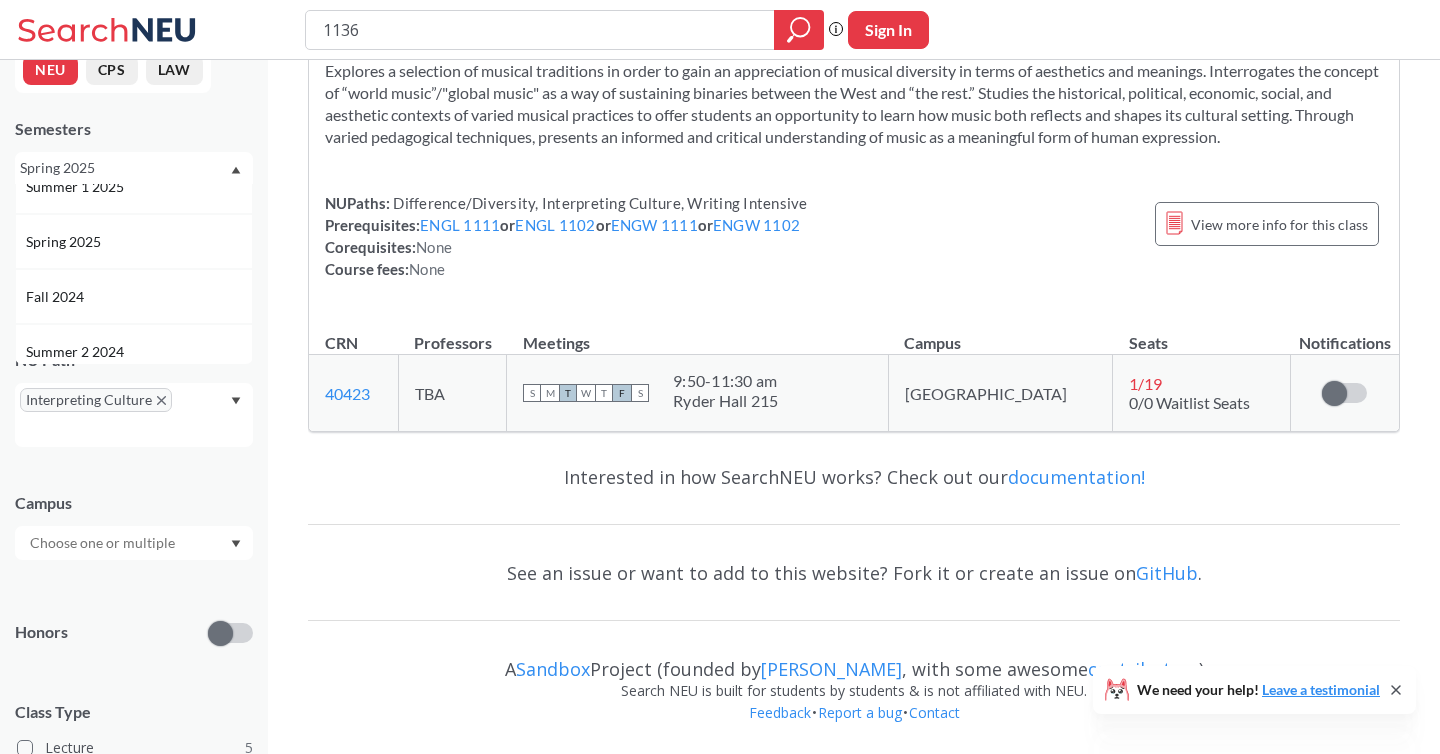 scroll, scrollTop: 193, scrollLeft: 0, axis: vertical 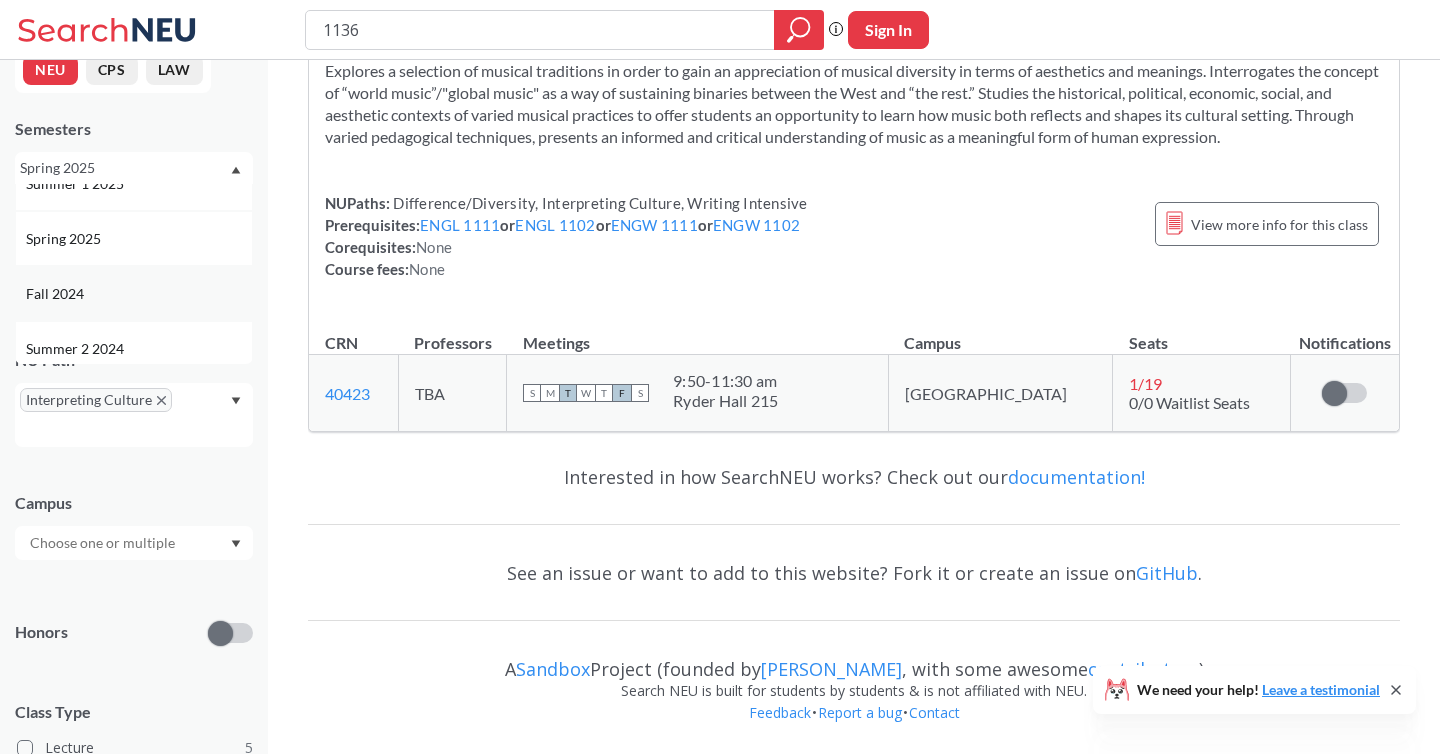 click on "Fall 2024" at bounding box center [139, 294] 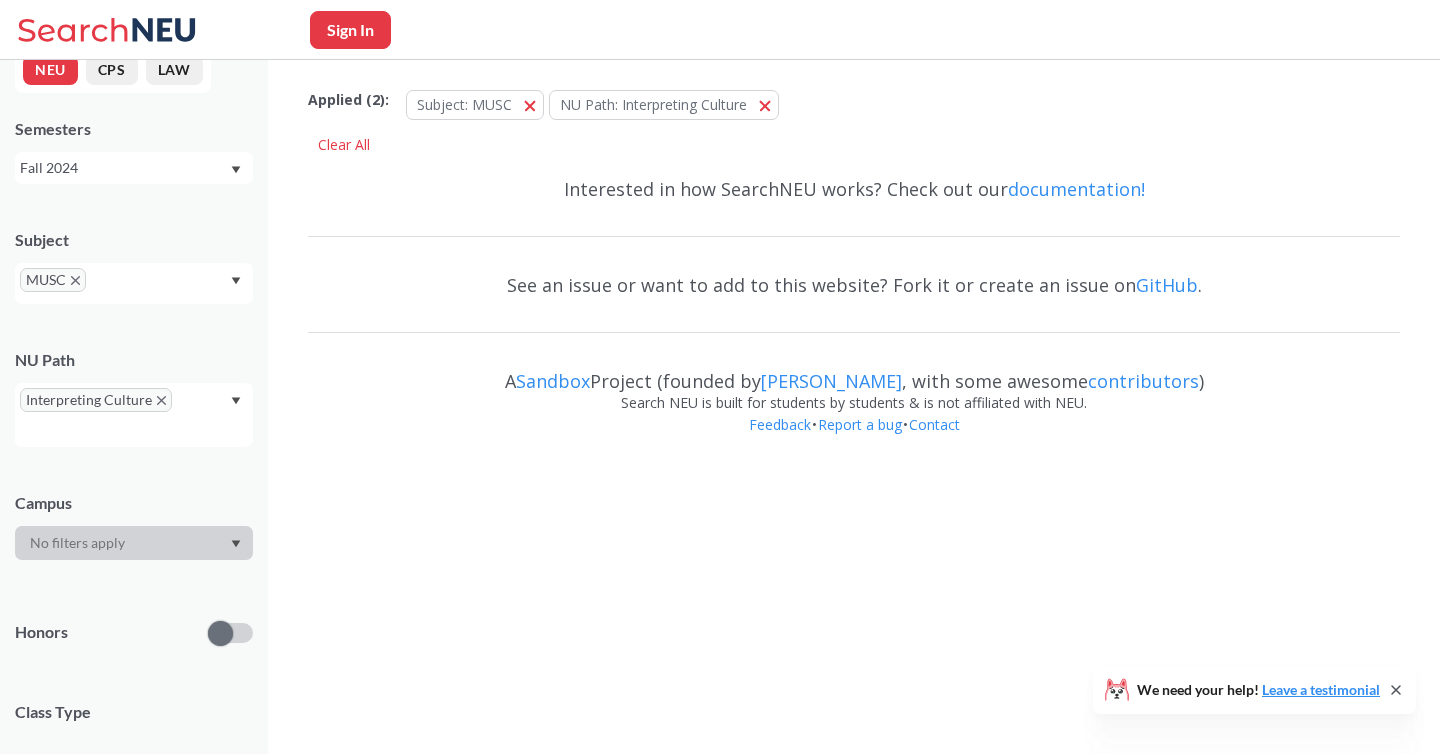 scroll, scrollTop: 0, scrollLeft: 0, axis: both 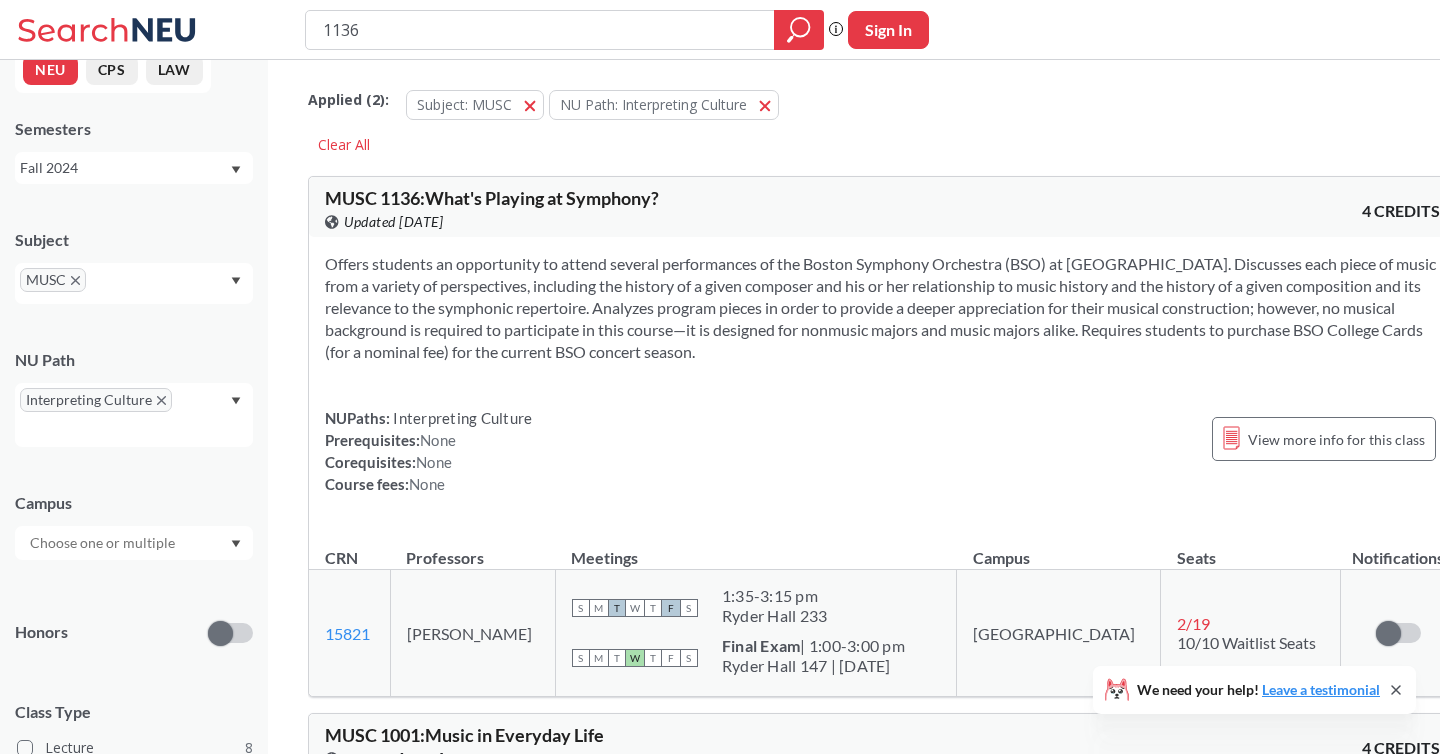 click on "Fall 2024" at bounding box center [124, 168] 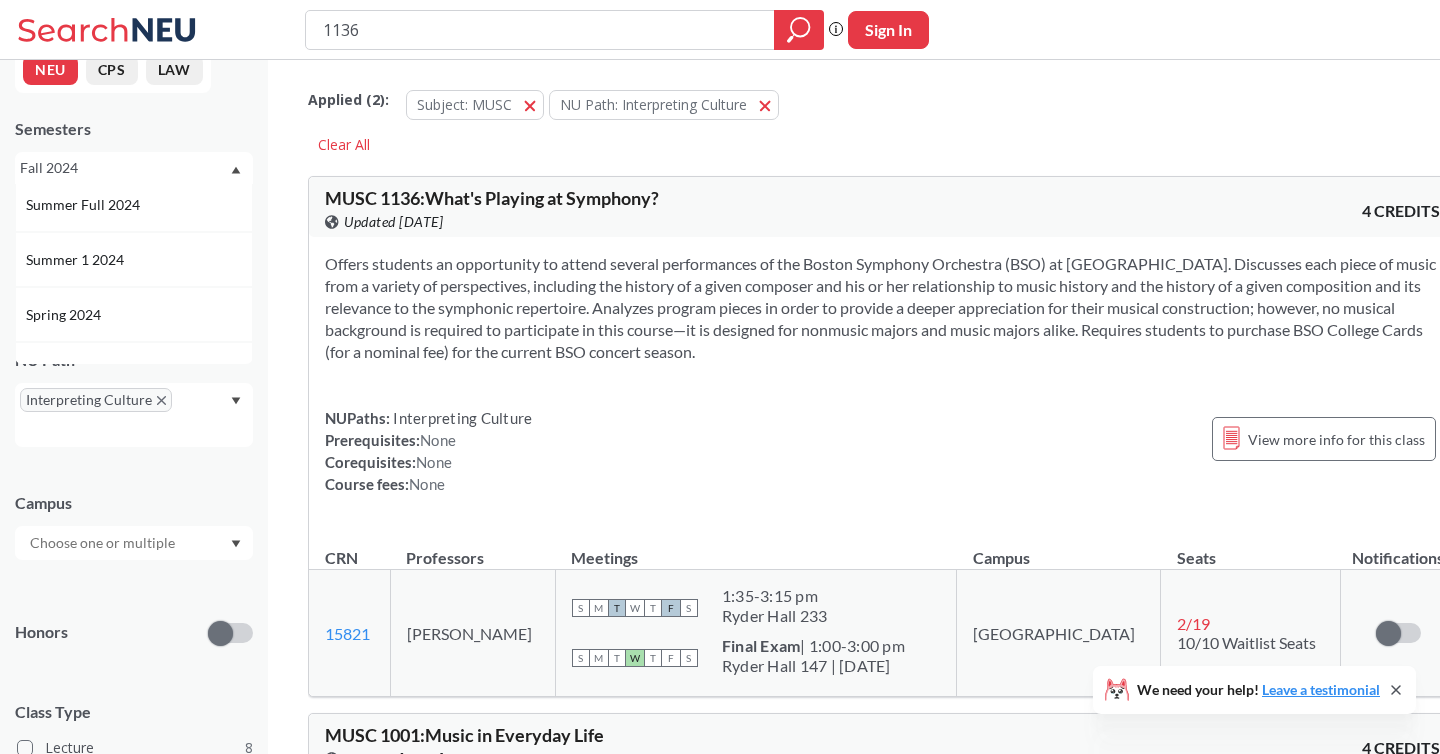 scroll, scrollTop: 405, scrollLeft: 0, axis: vertical 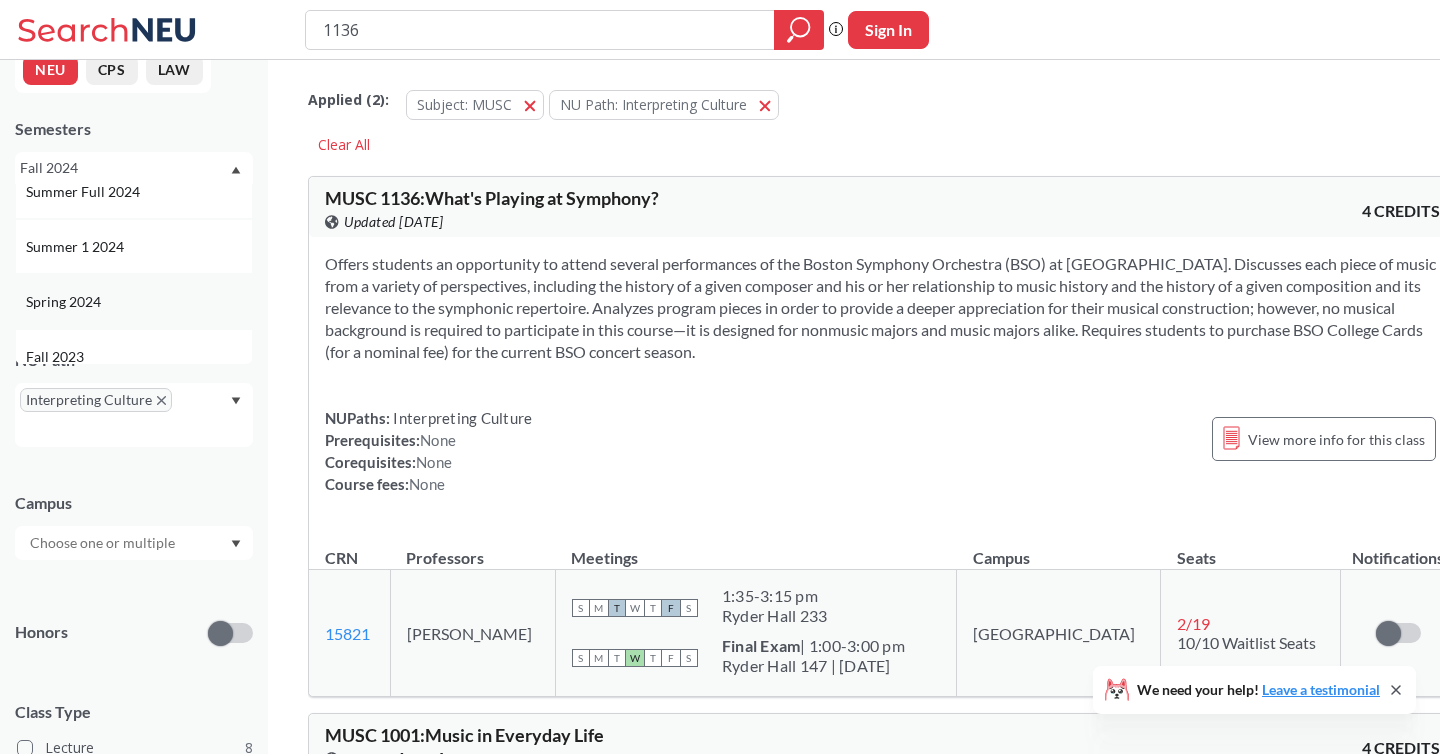 click on "Spring 2024" at bounding box center (139, 302) 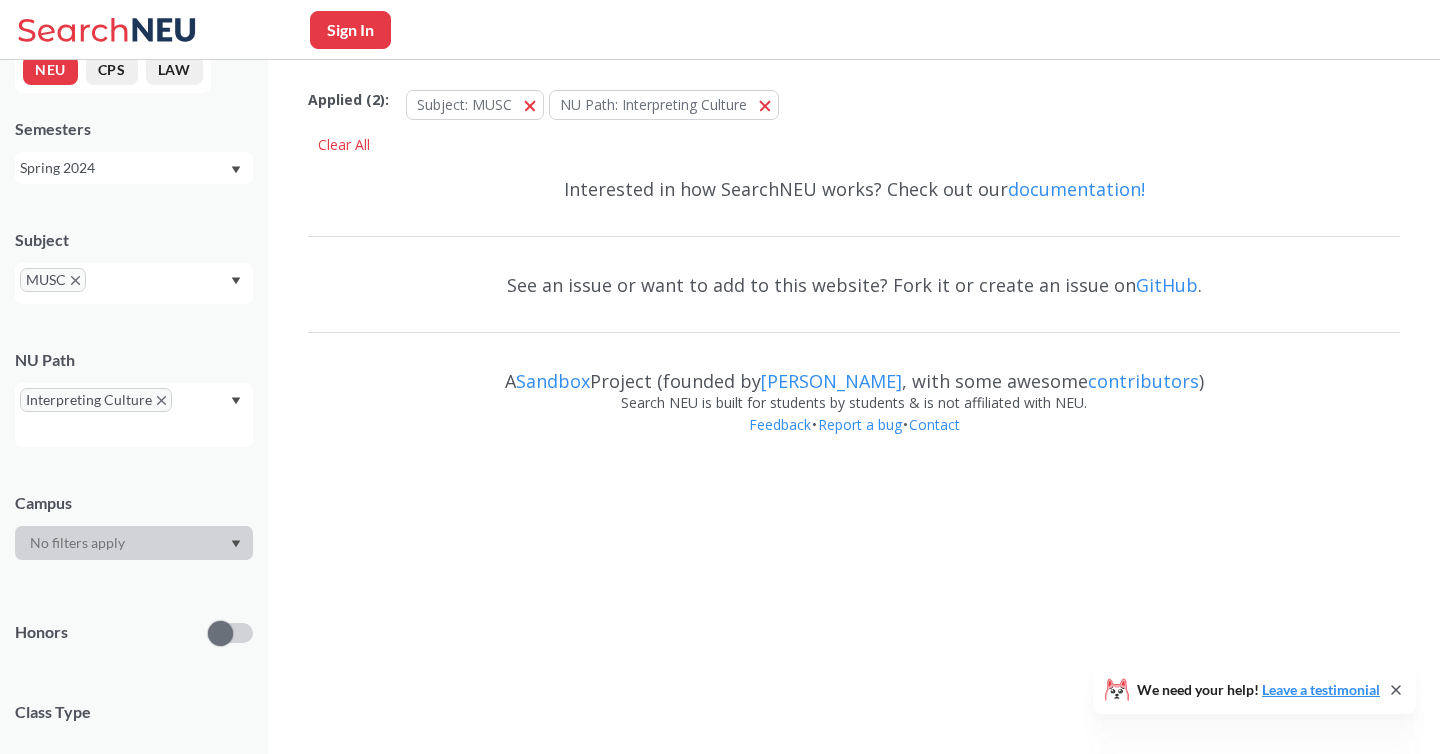 scroll, scrollTop: 0, scrollLeft: 0, axis: both 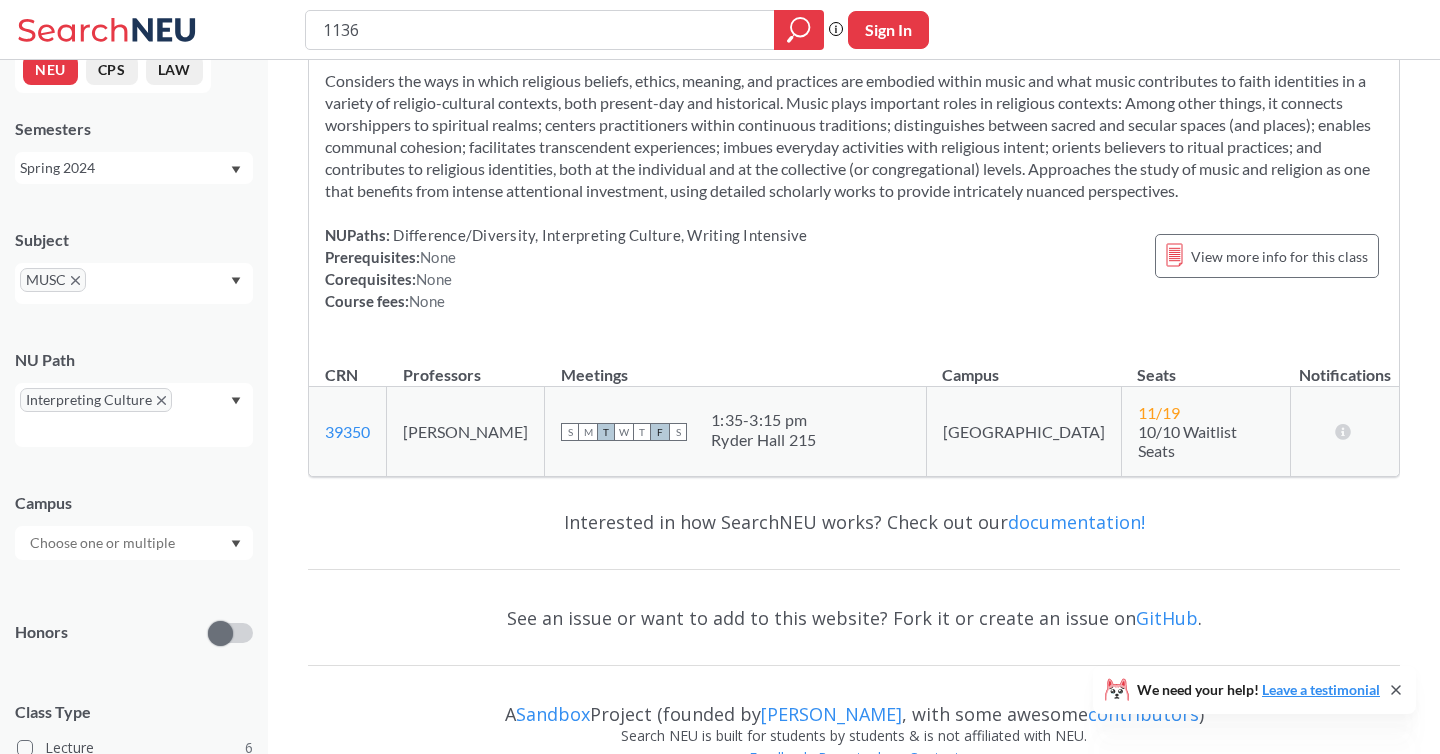 click on "Spring 2024" at bounding box center (124, 168) 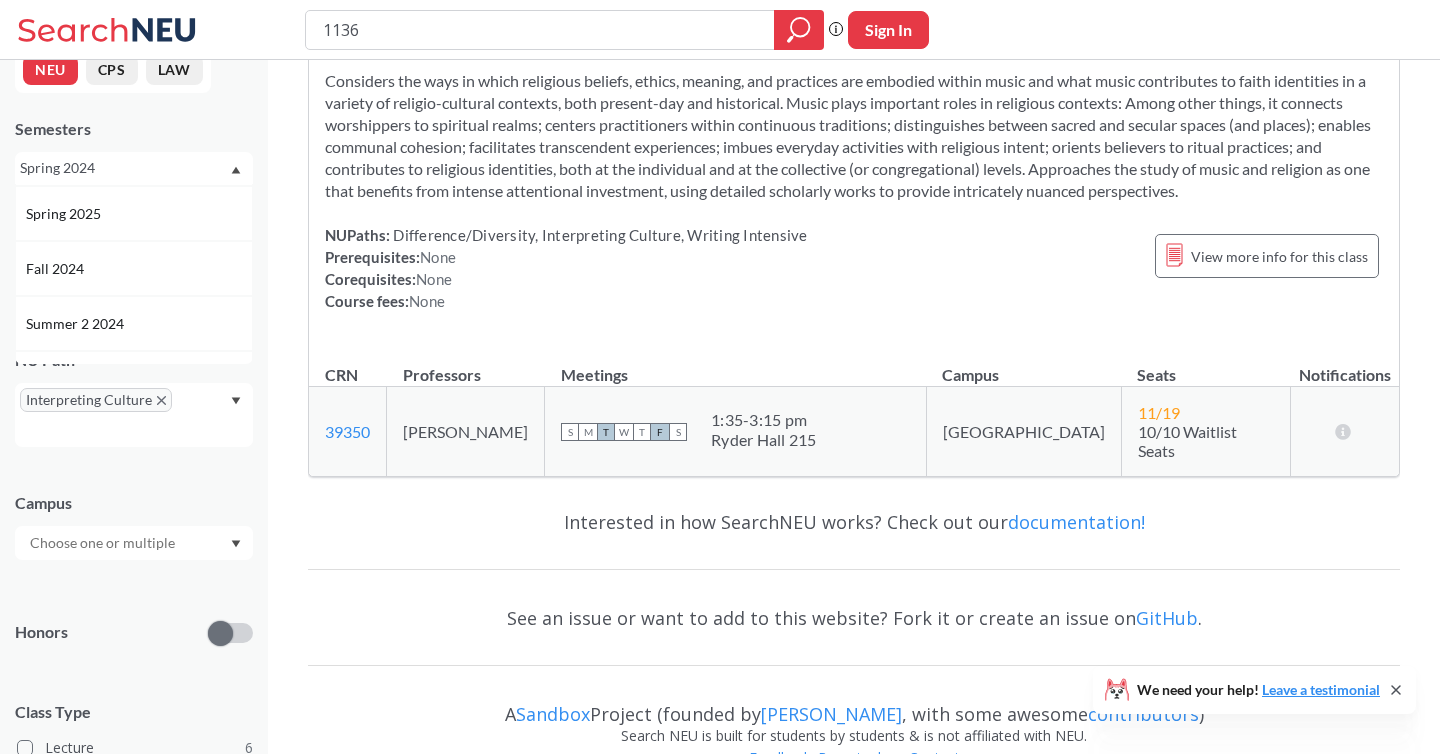 scroll, scrollTop: 225, scrollLeft: 0, axis: vertical 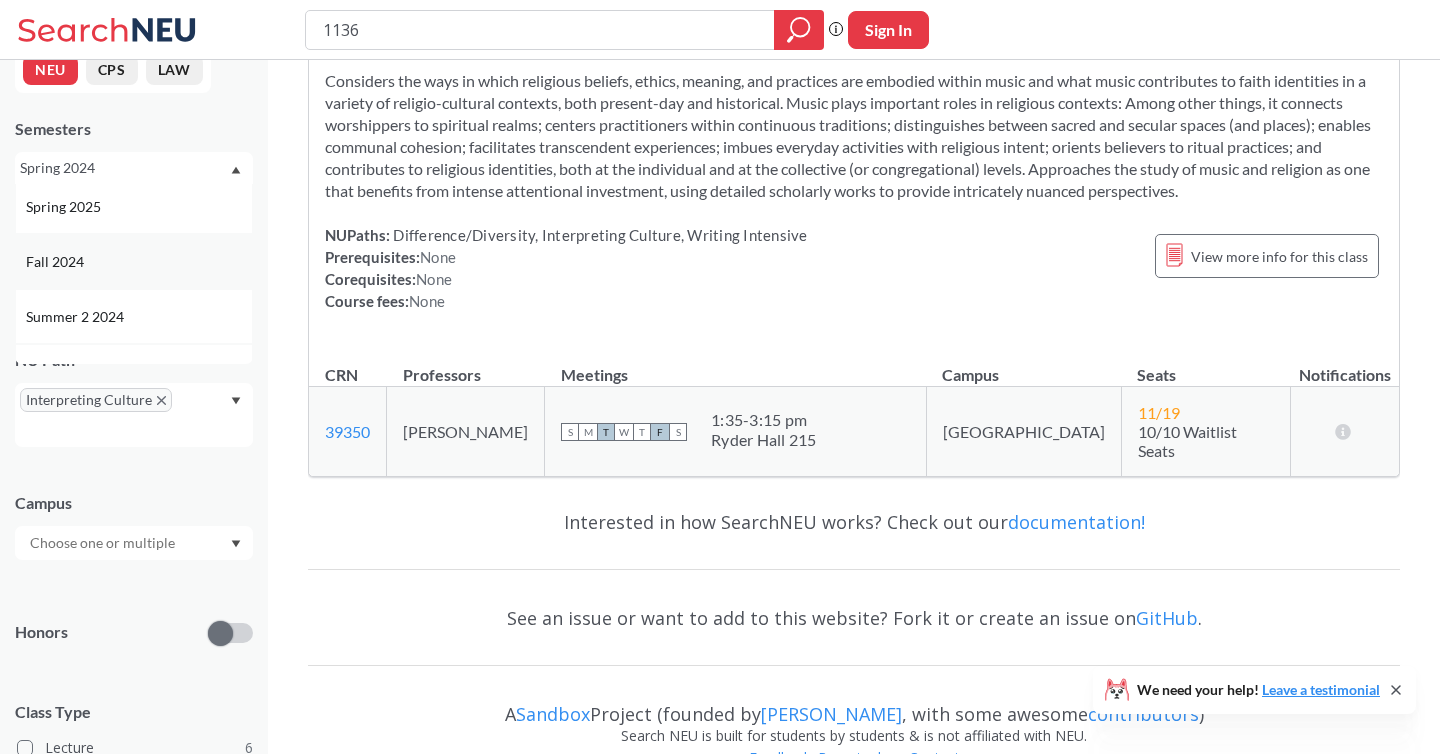click on "Fall 2024" at bounding box center (139, 262) 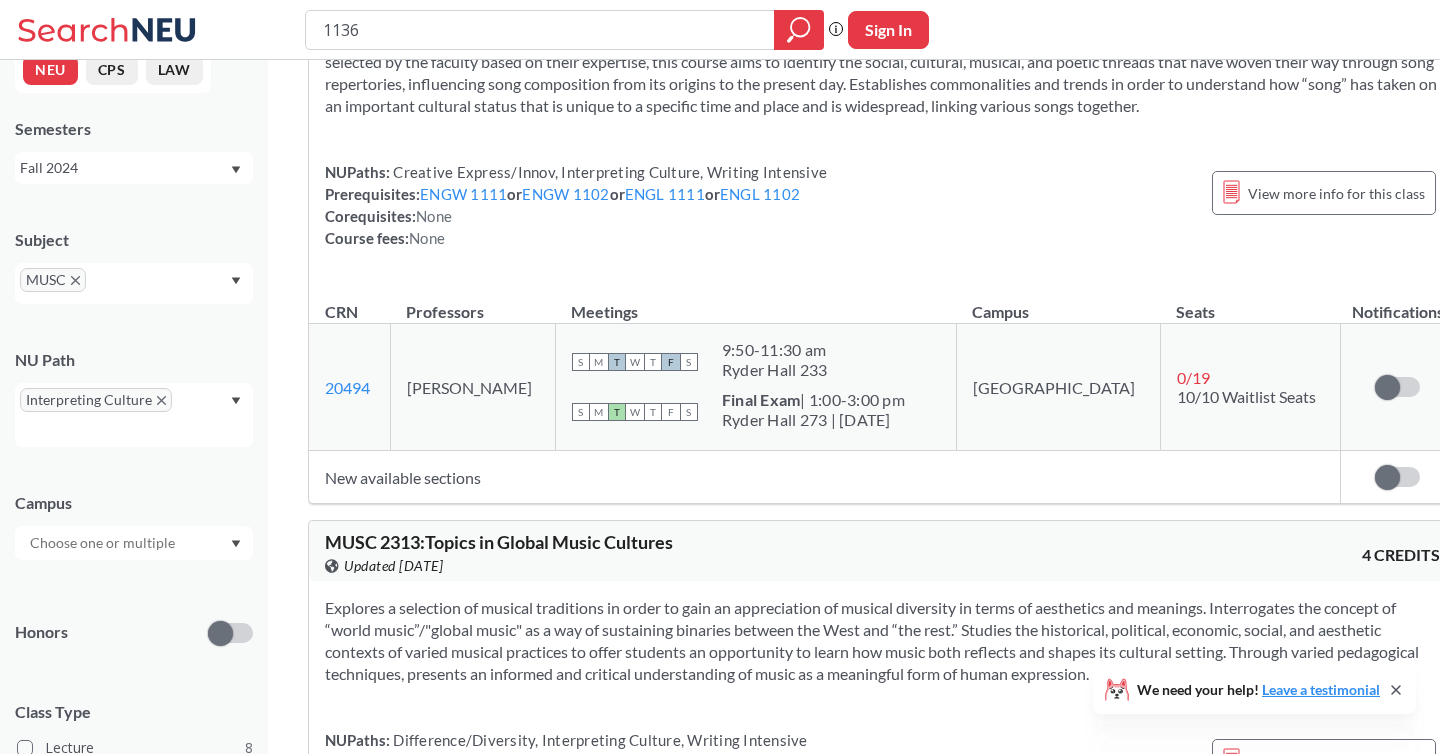 scroll, scrollTop: 0, scrollLeft: 0, axis: both 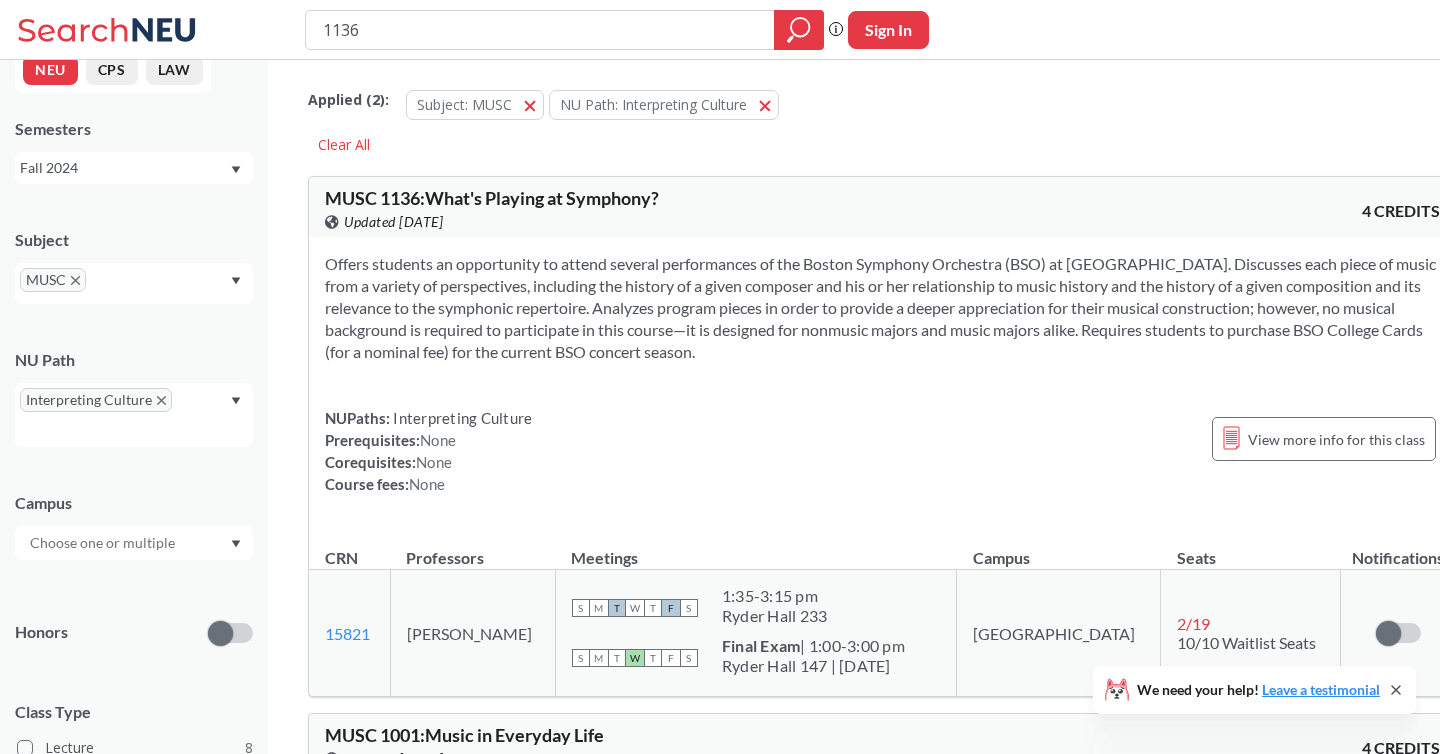 click on "Fall 2024" at bounding box center (124, 168) 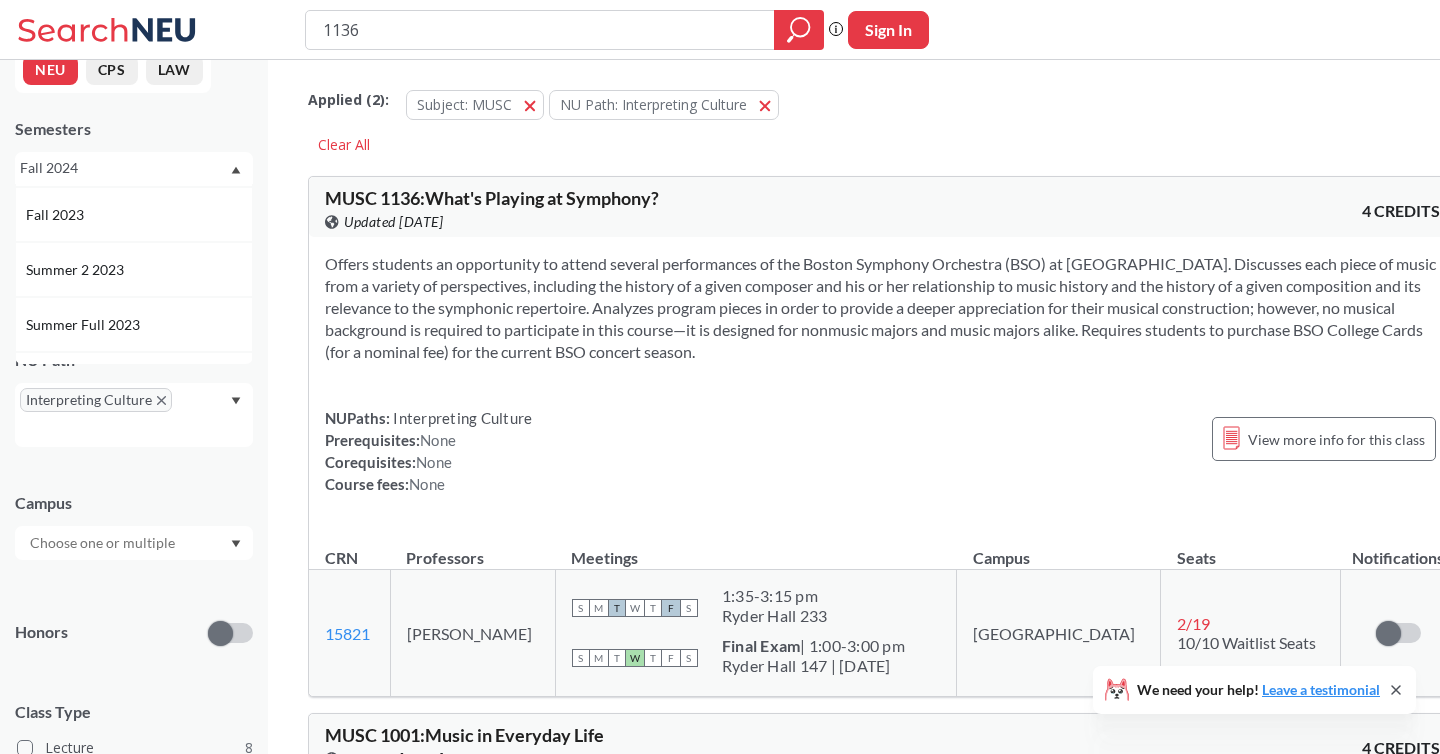 scroll, scrollTop: 537, scrollLeft: 0, axis: vertical 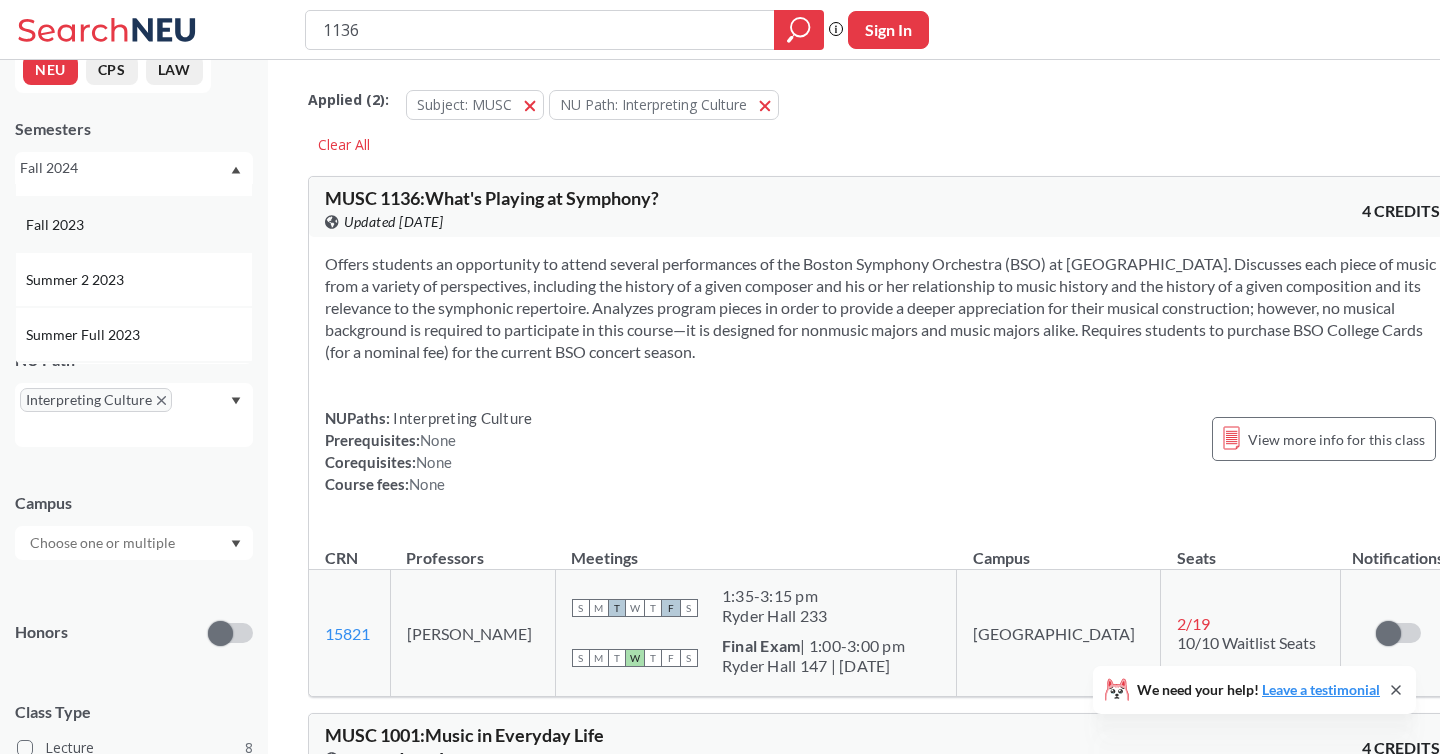 click on "Fall 2023" at bounding box center (134, 224) 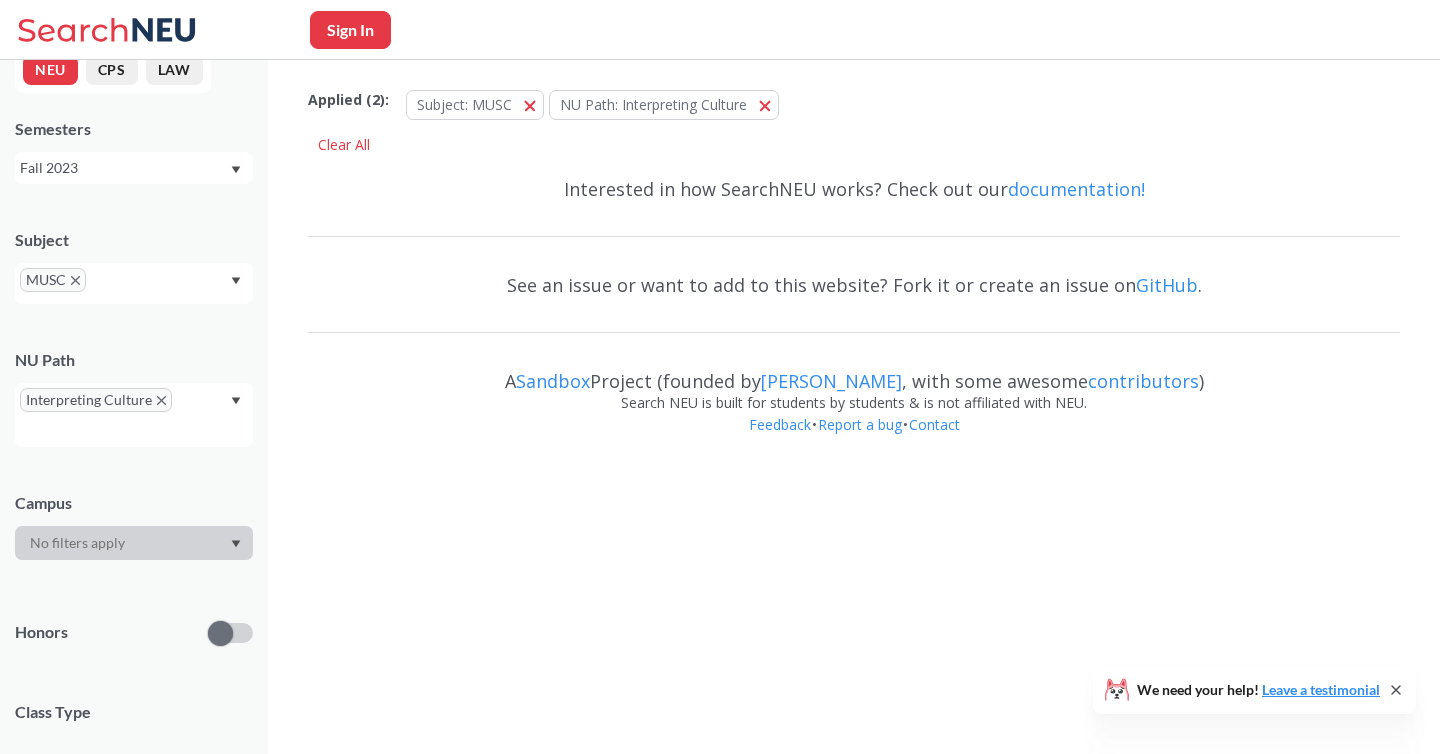 scroll, scrollTop: 0, scrollLeft: 0, axis: both 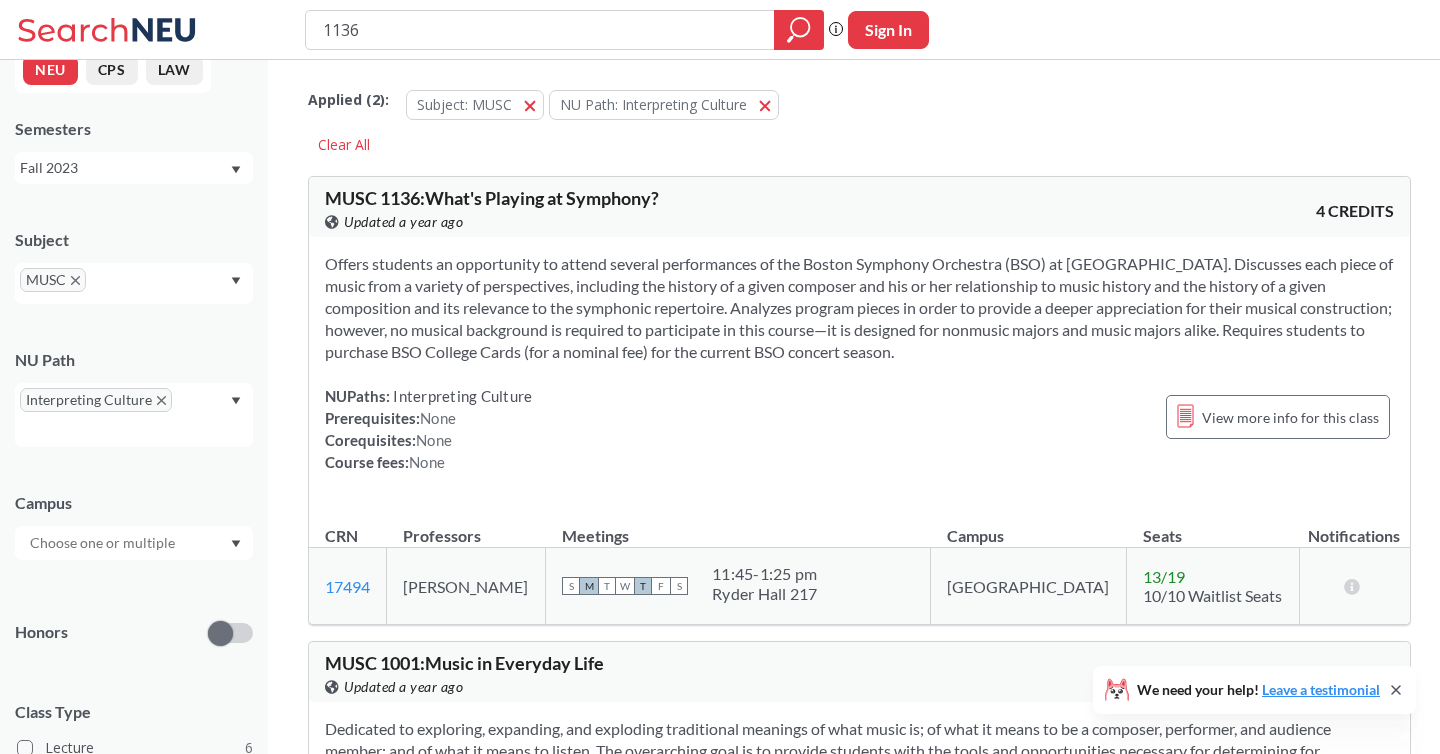 click on "Fall 2023" at bounding box center [124, 168] 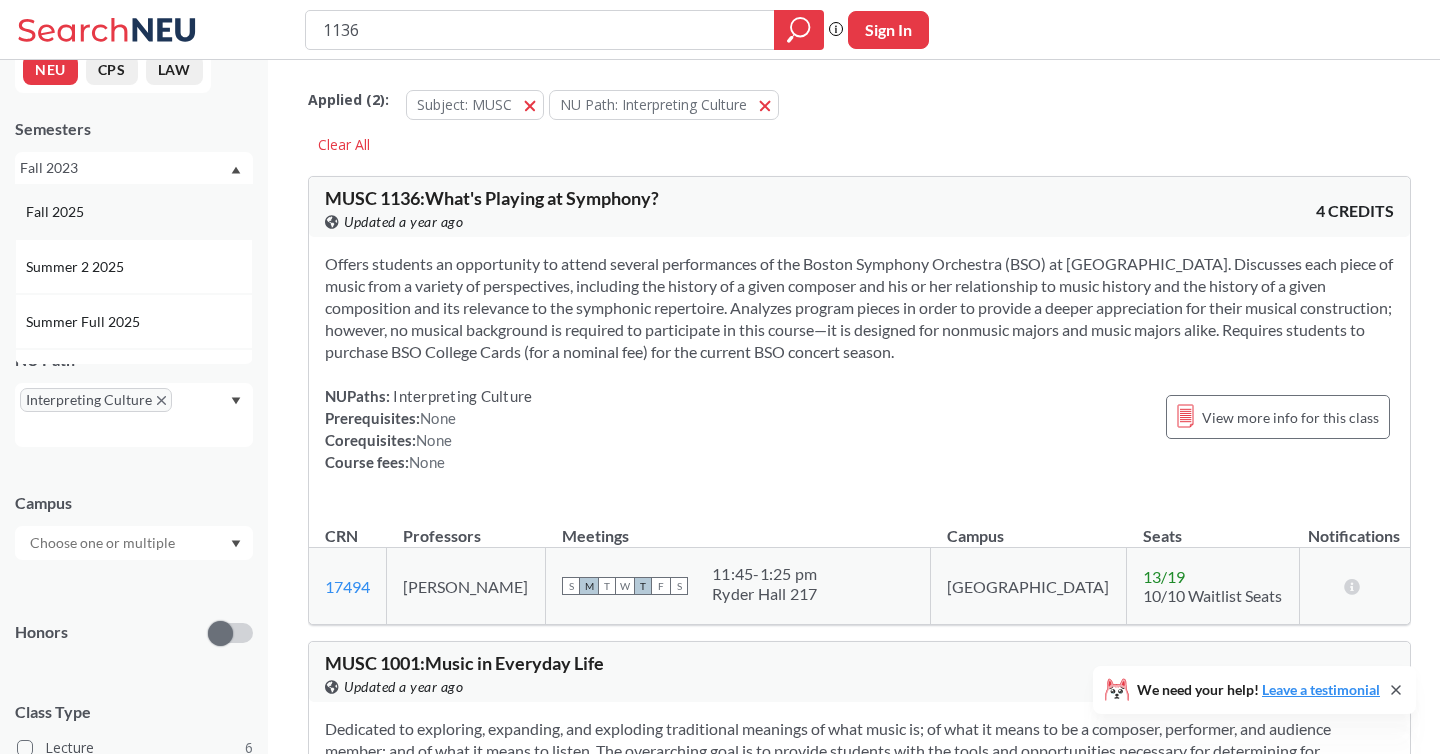 scroll, scrollTop: 0, scrollLeft: 0, axis: both 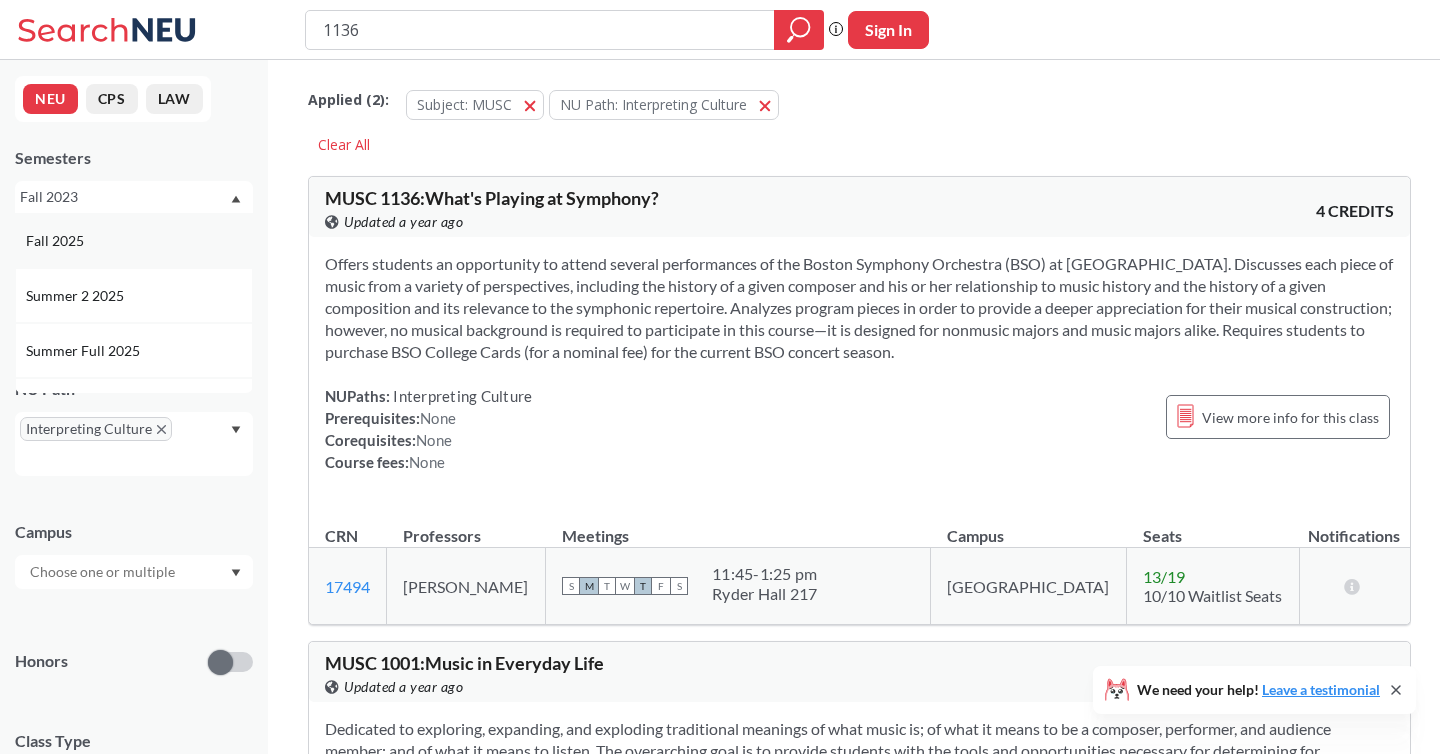 click on "Fall 2025" at bounding box center [139, 241] 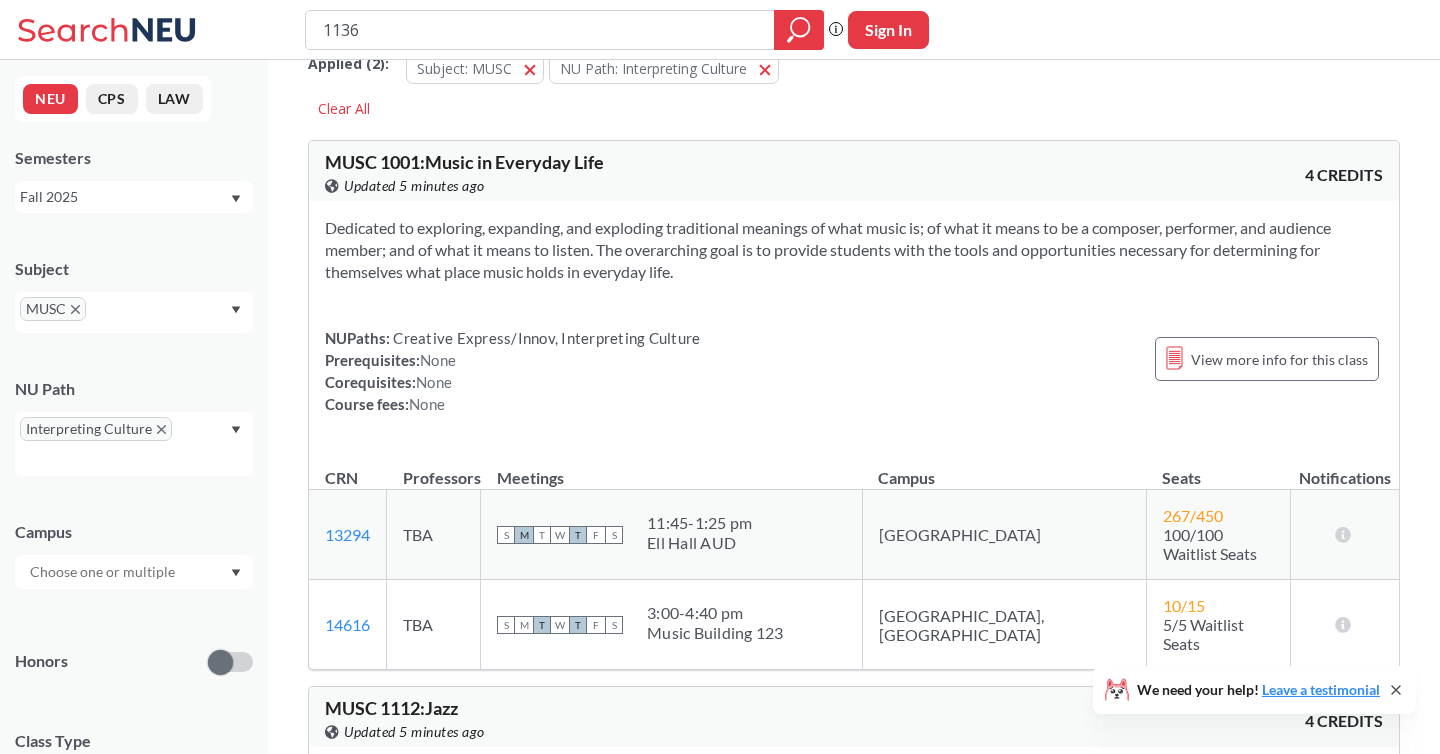 scroll, scrollTop: 39, scrollLeft: 0, axis: vertical 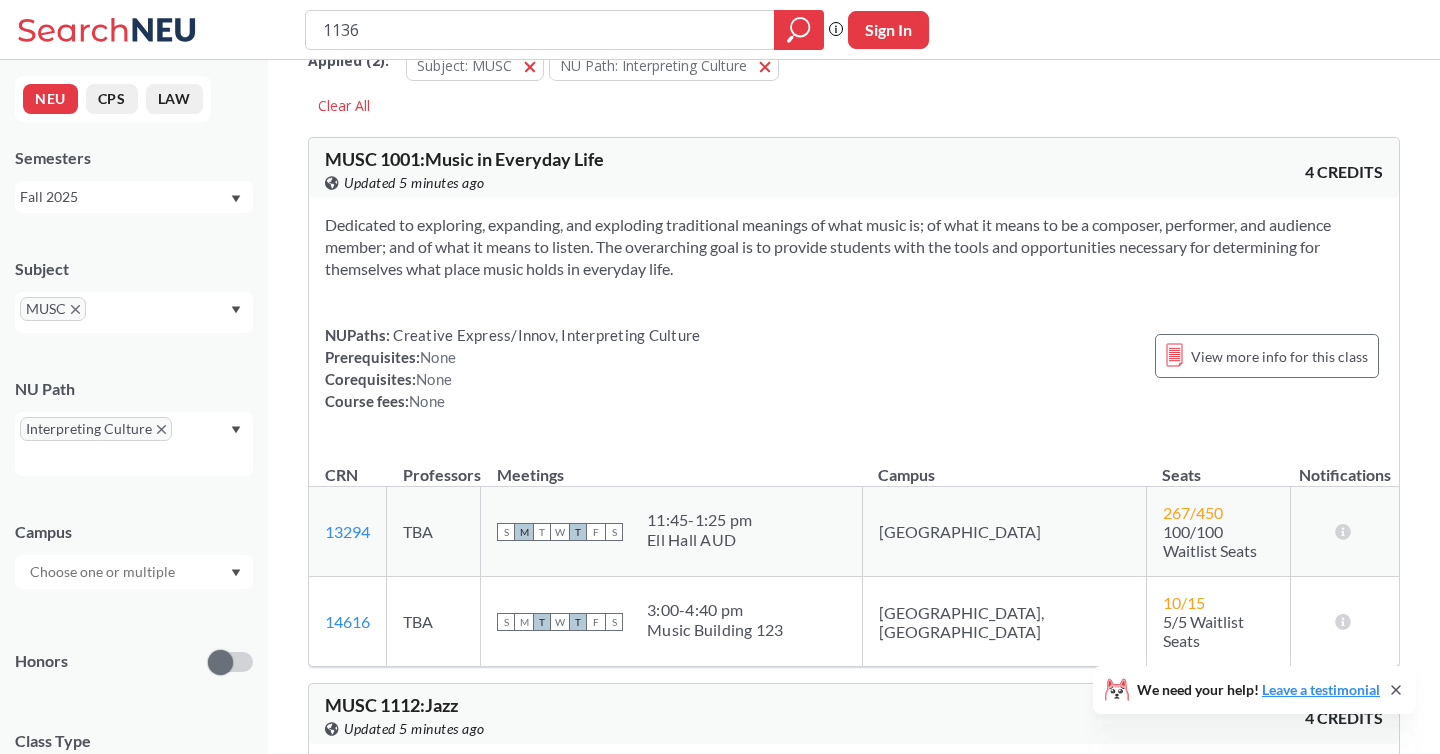 click on "Fall 2025" at bounding box center (124, 197) 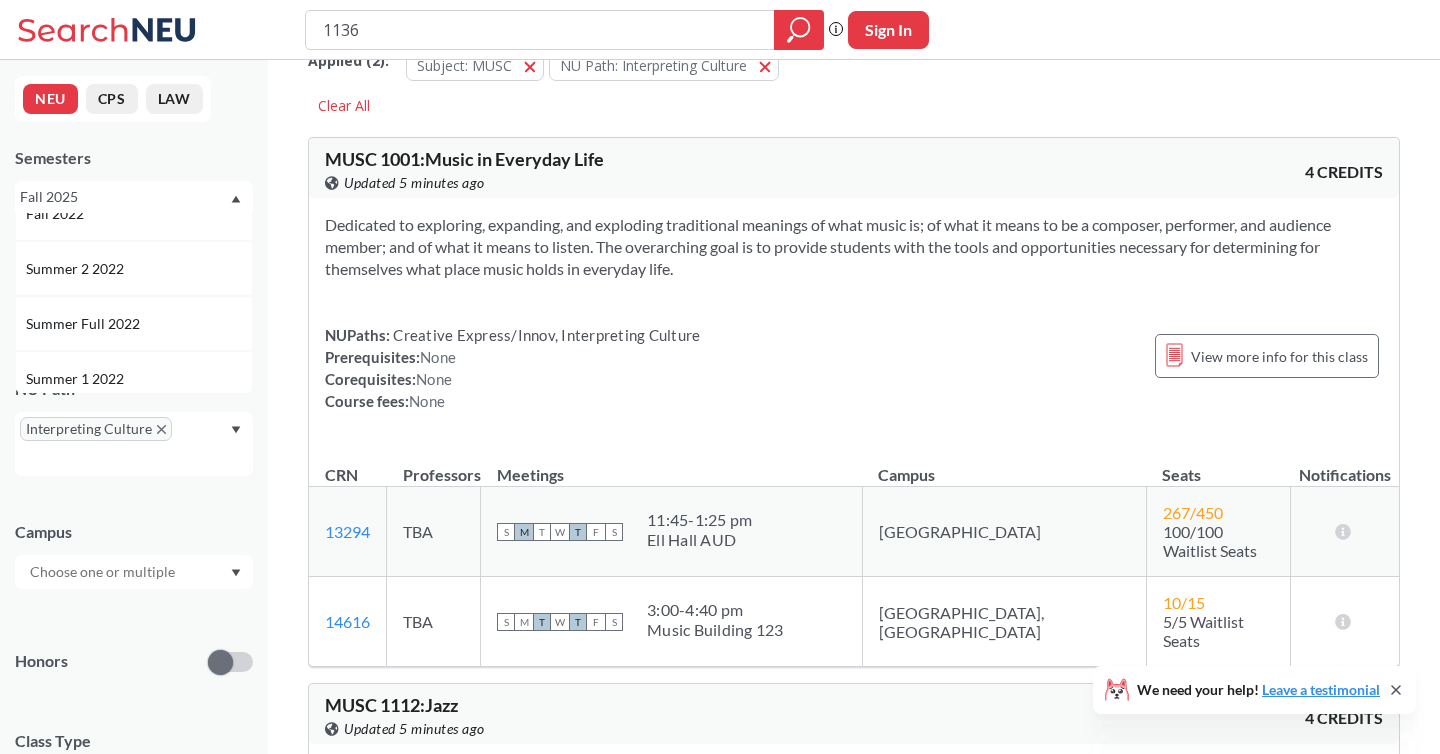 scroll, scrollTop: 813, scrollLeft: 0, axis: vertical 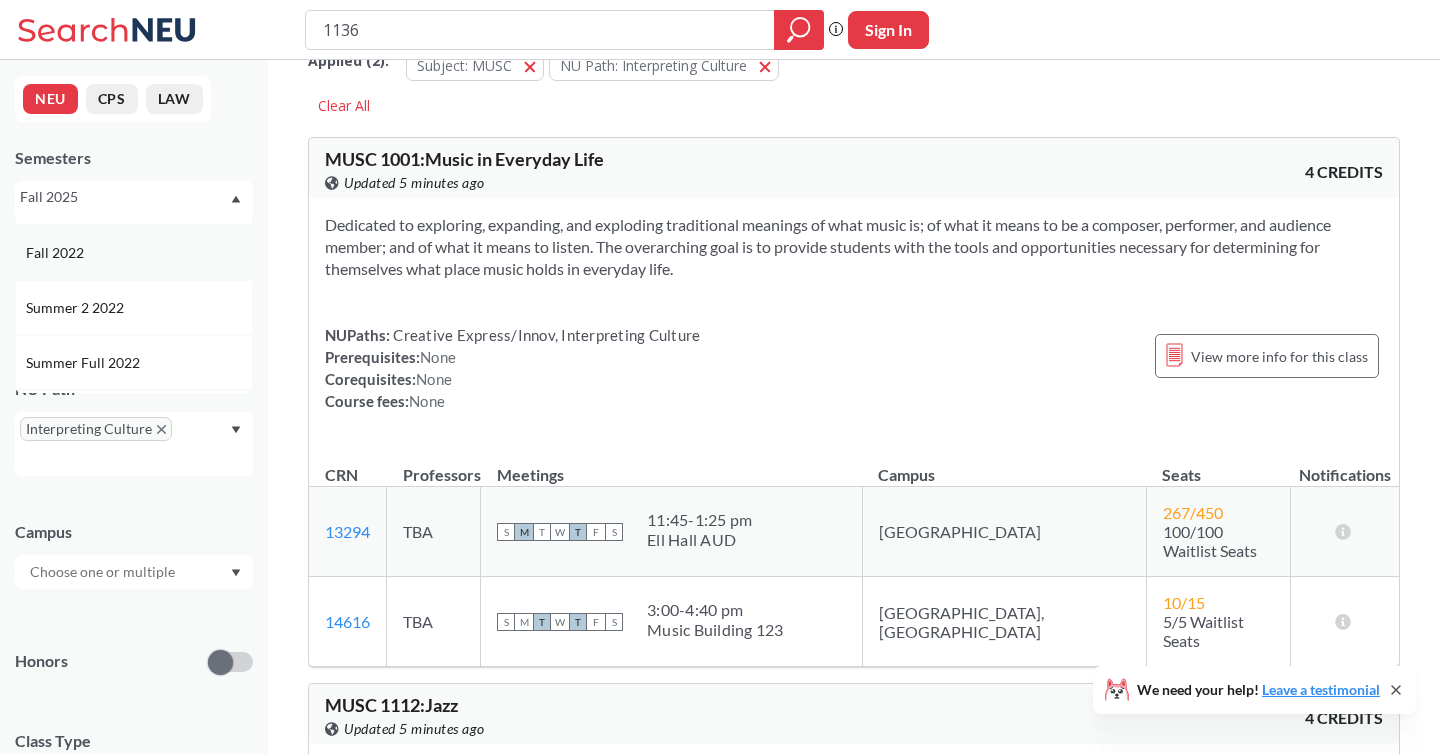 click on "Fall 2022" at bounding box center (139, 253) 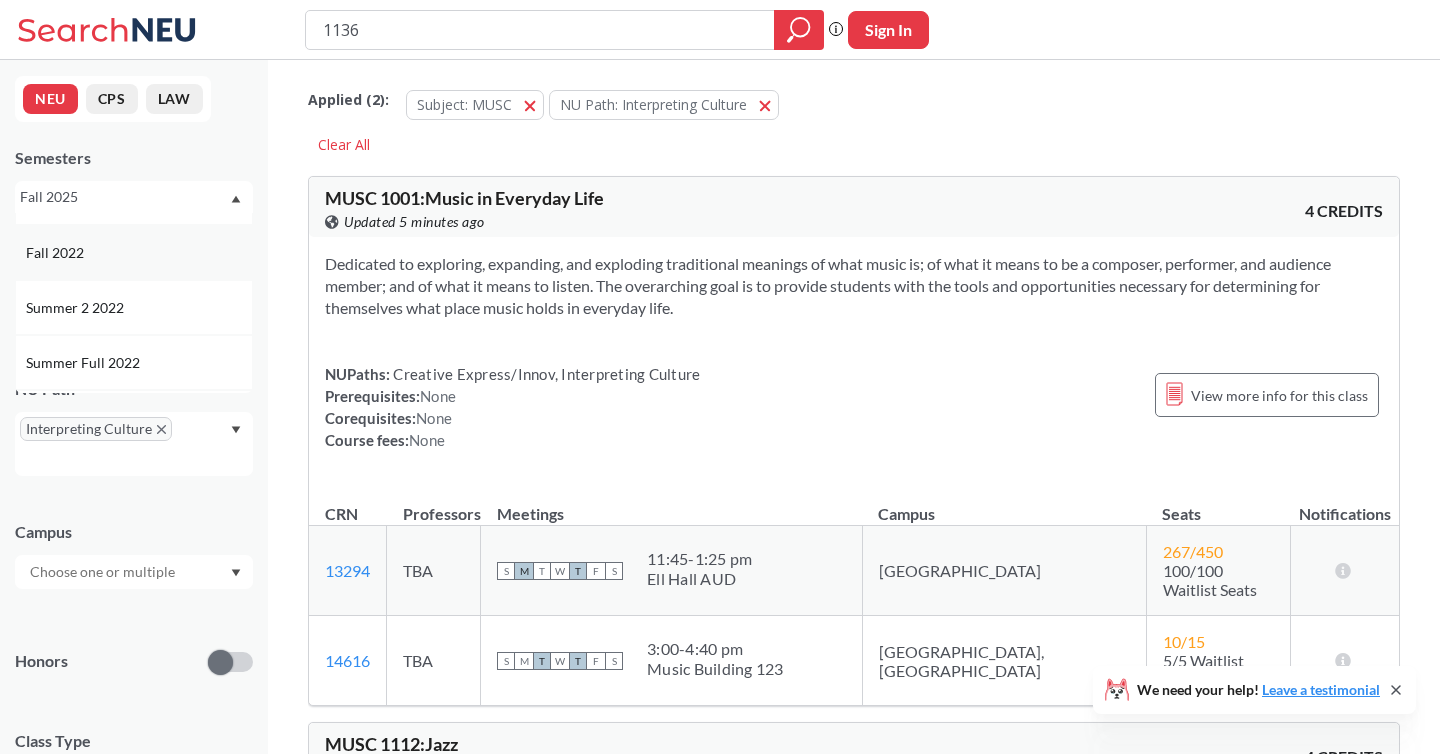 scroll, scrollTop: 0, scrollLeft: 0, axis: both 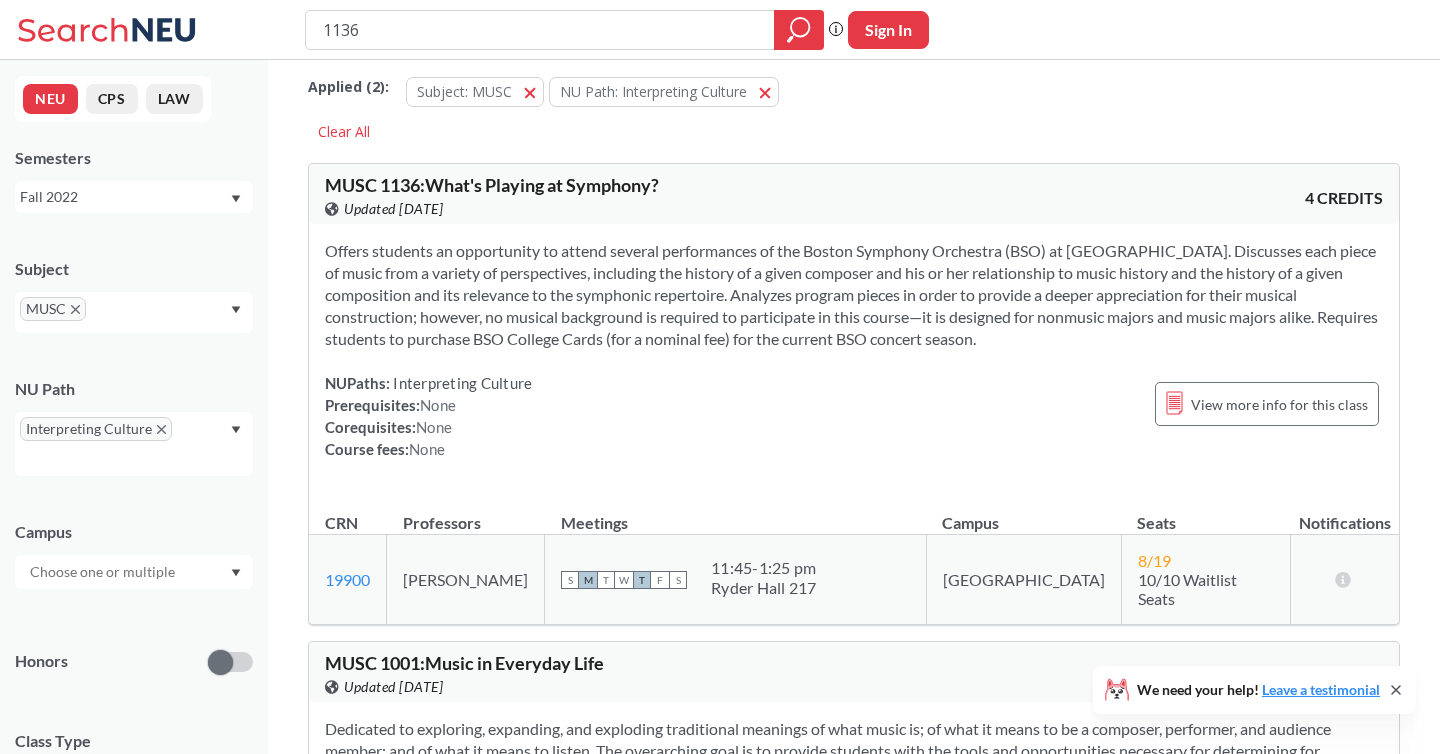 click on "Fall 2022" at bounding box center [124, 197] 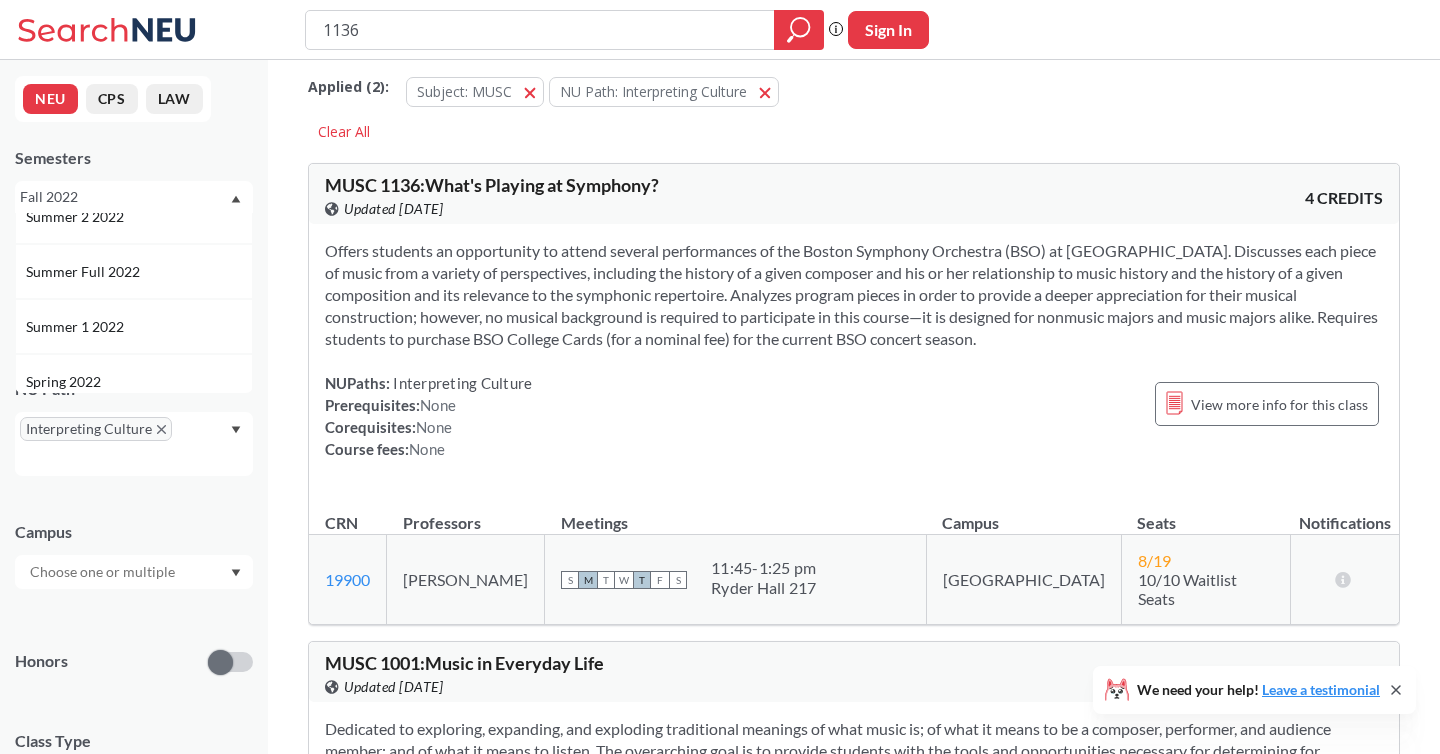 scroll, scrollTop: 992, scrollLeft: 0, axis: vertical 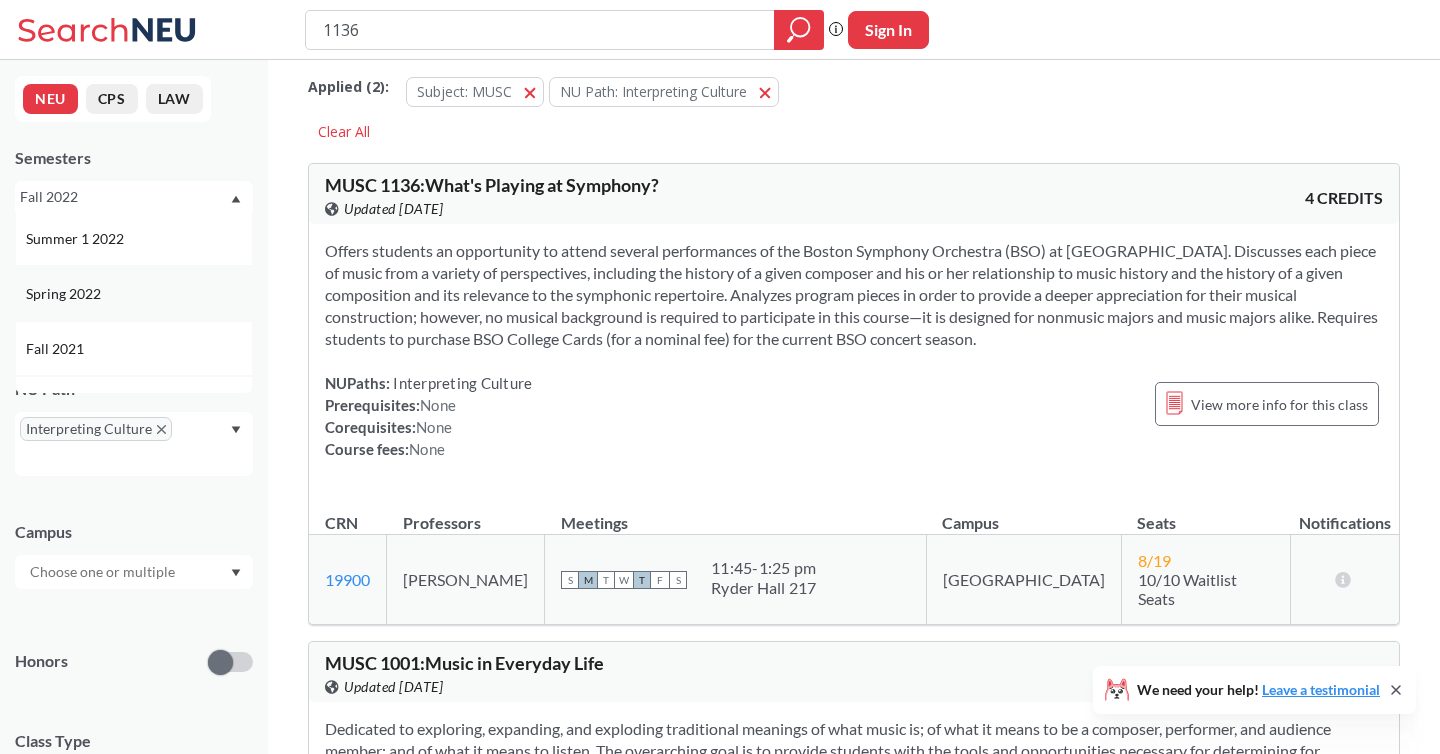 click on "Spring 2022" at bounding box center (139, 294) 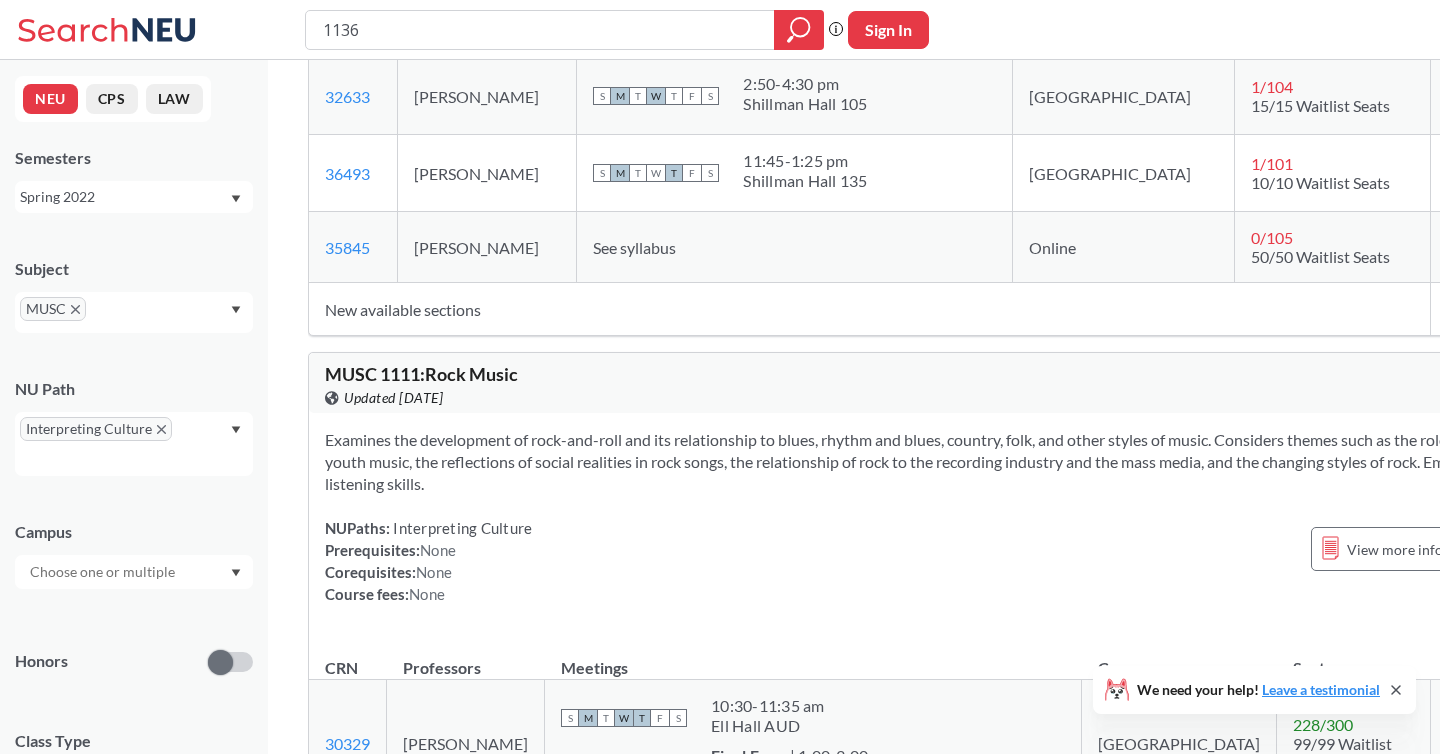 scroll, scrollTop: 427, scrollLeft: 0, axis: vertical 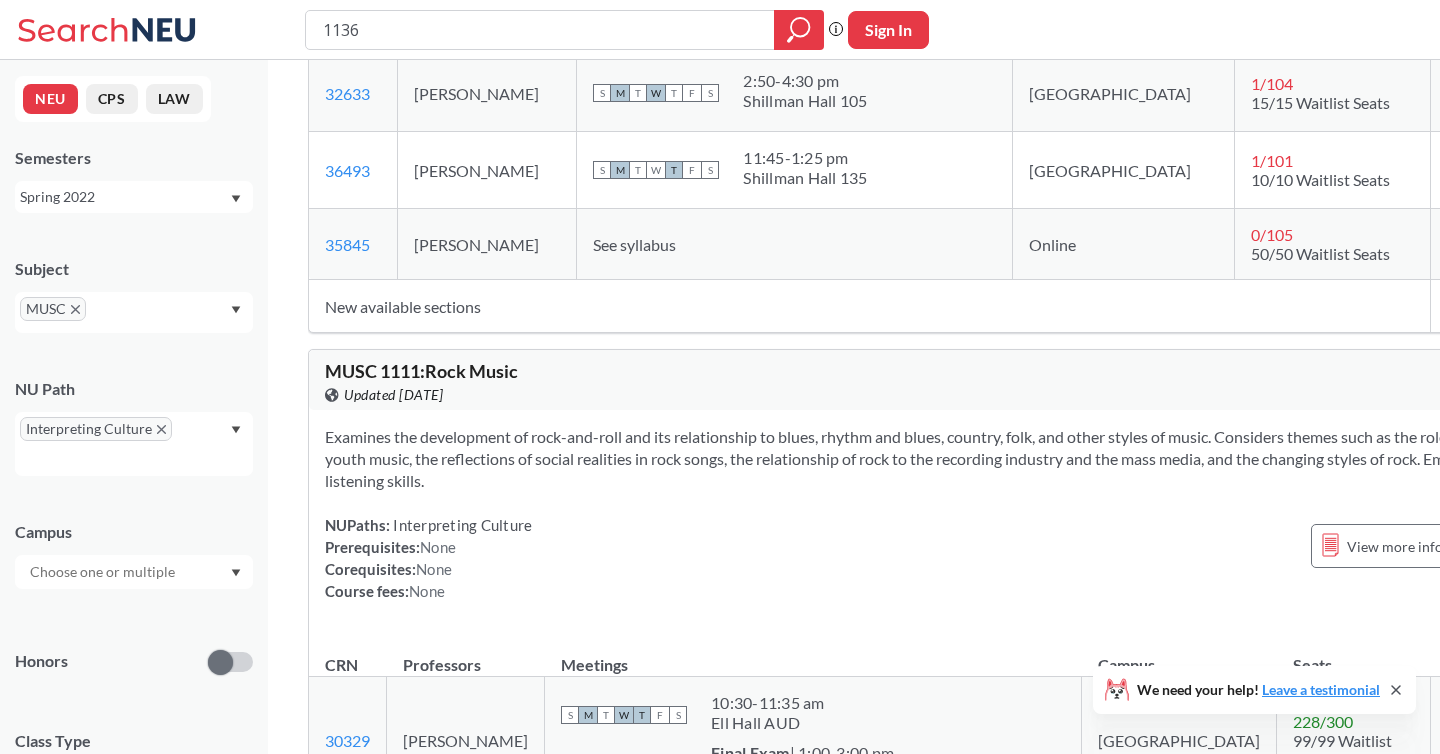 click on "Spring 2022" at bounding box center [124, 197] 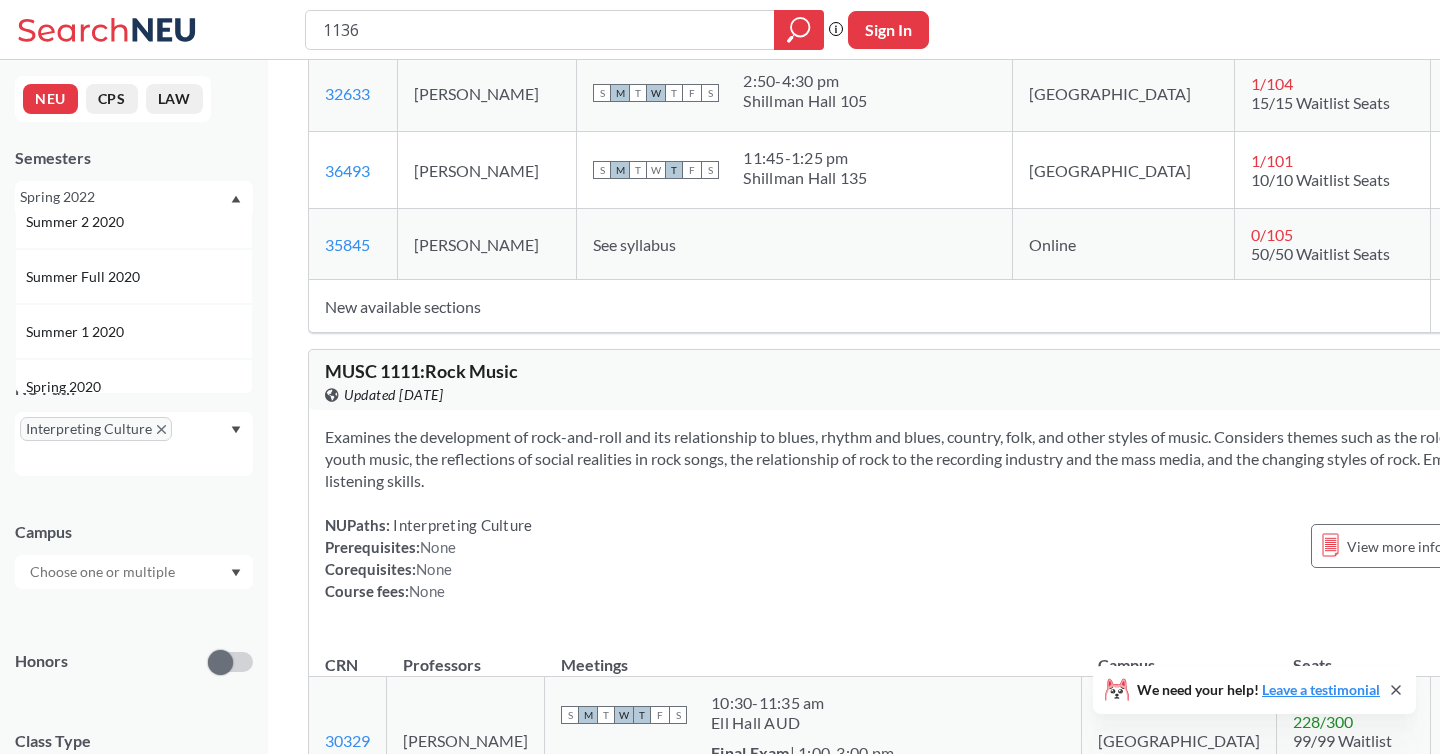 scroll, scrollTop: 1525, scrollLeft: 0, axis: vertical 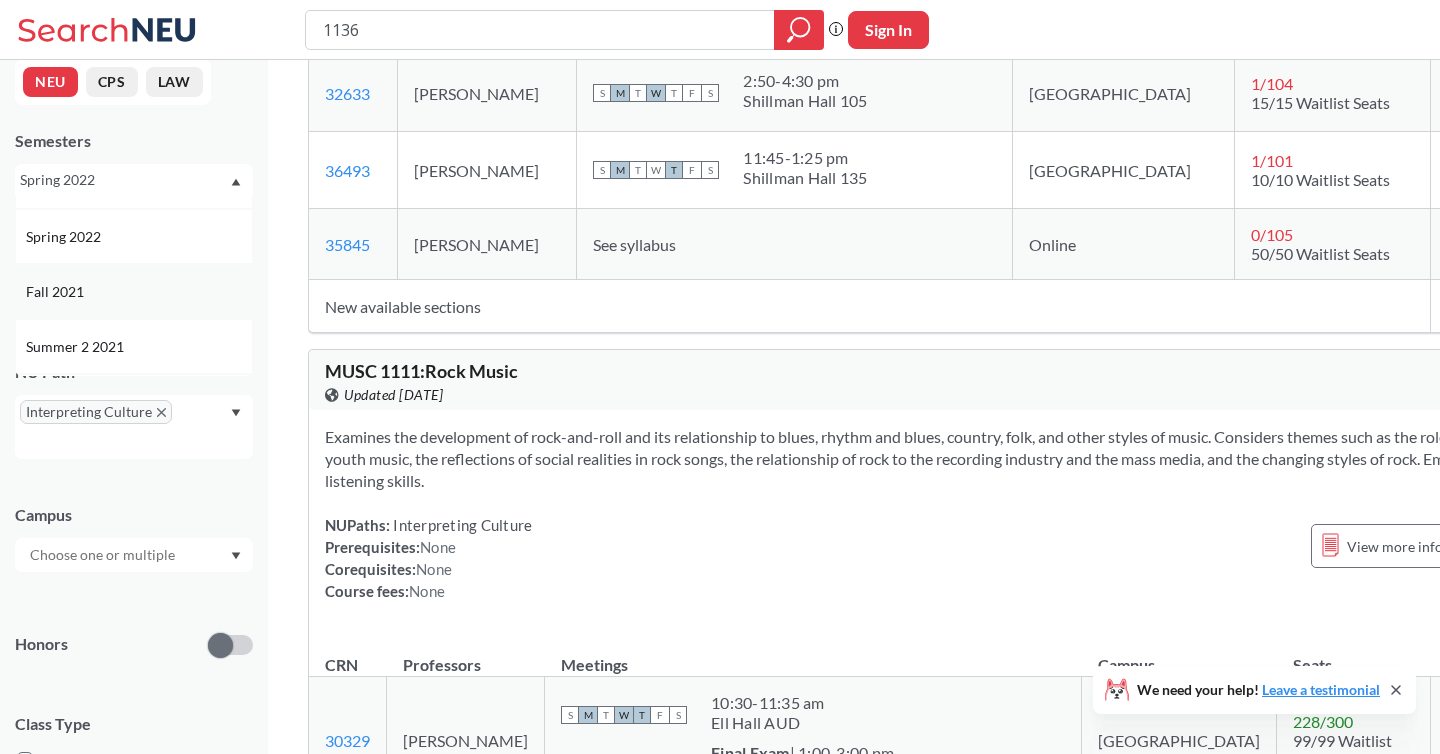 click on "Fall 2021" at bounding box center (139, 292) 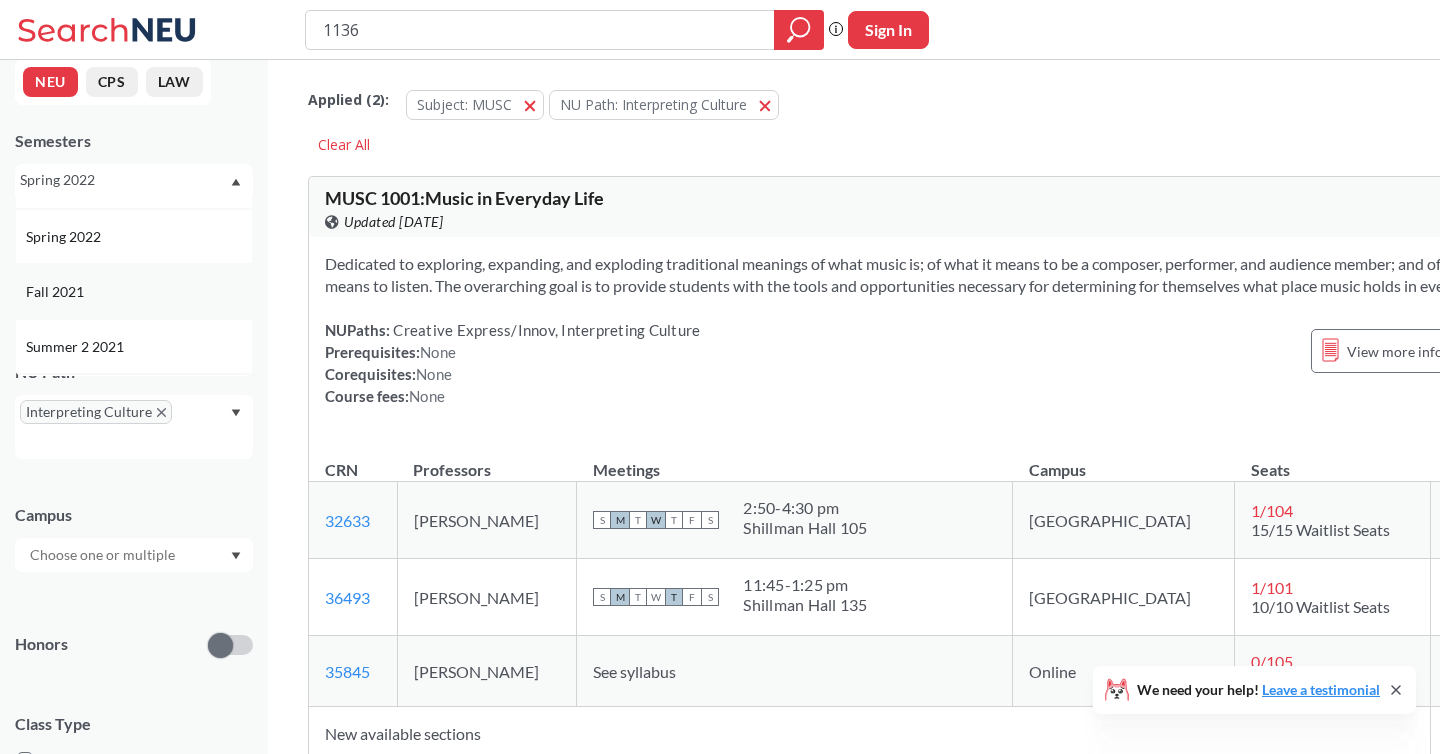 scroll, scrollTop: 0, scrollLeft: 0, axis: both 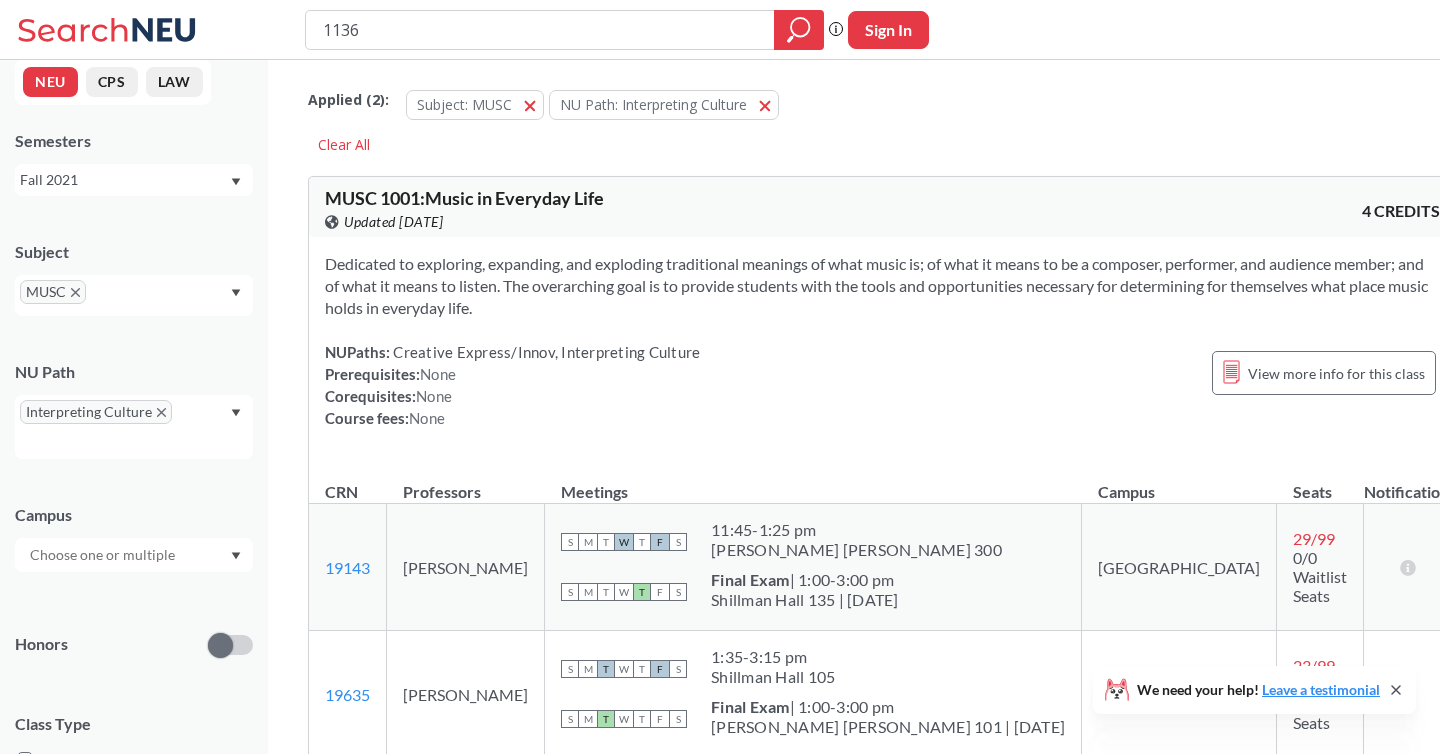 click on "Fall 2021" at bounding box center [124, 180] 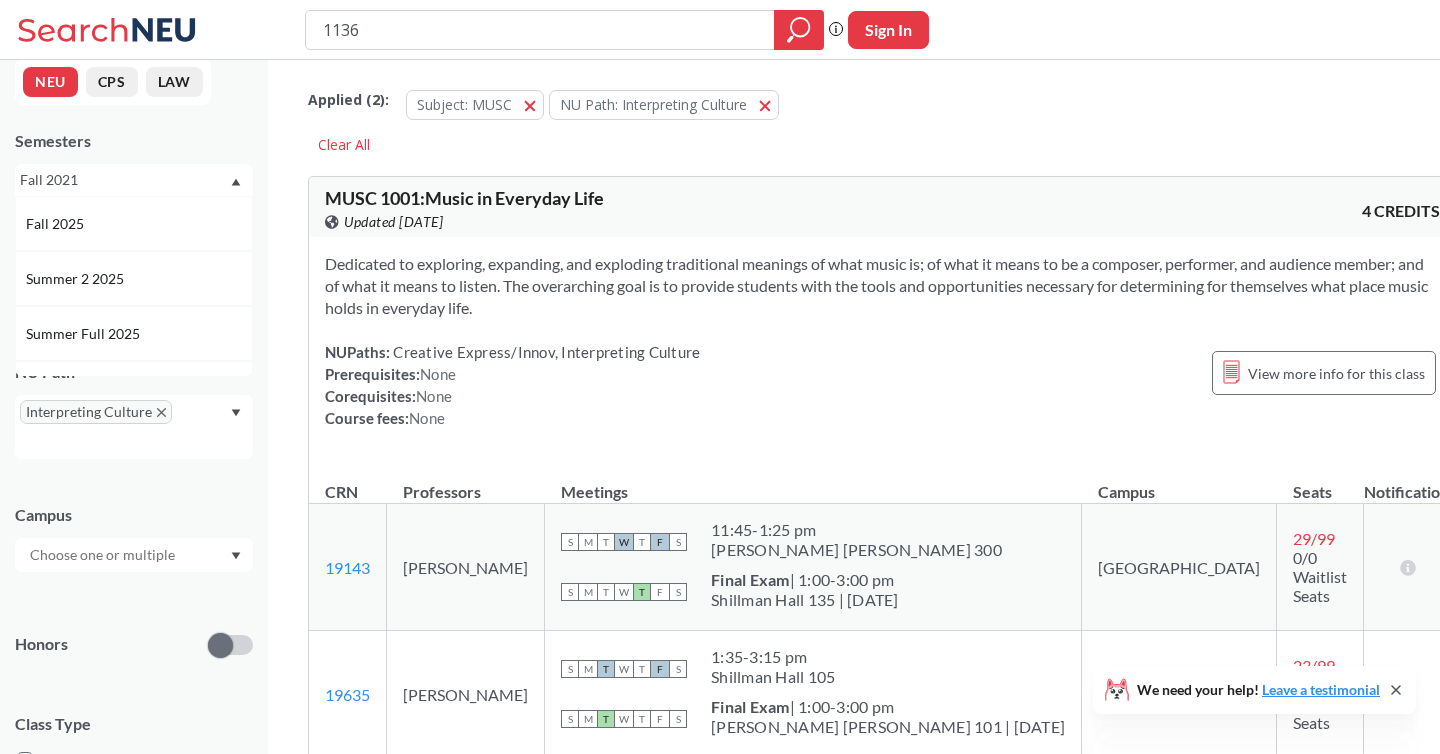 click on "Applied ( 2 ): Subject: MUSC MUSC NU Path: Interpreting Culture Interpreting Culture Clear All MUSC   1001 :  Music in Everyday Life View this course on Banner. Updated [DATE] 4 CREDITS Dedicated to exploring, expanding, and exploding traditional meanings of what music is; of what it means to be a composer, performer, and audience member; and of what it means to listen. The overarching goal is to provide students with the tools and opportunities necessary for determining for themselves what place music holds in everyday life. NUPaths:   Creative Express/Innov, Interpreting Culture Prerequisites:  None Corequisites:  None Course fees:  None View more info for this class CRN  Professors   Meetings   Campus   Seats   Notifications  19143 View this section on Banner. [PERSON_NAME] S M T W T F S 11:45 - 1:25 pm [PERSON_NAME] [PERSON_NAME] 300 S M T W T F S Final Exam  |   1:00-3:00 pm   [GEOGRAPHIC_DATA] 135 | [DATE] [GEOGRAPHIC_DATA] 29 / 99 0/0 Waitlist Seats There are still seats remaining for this section 19635 [PERSON_NAME] [PERSON_NAME]" at bounding box center [882, 1371] 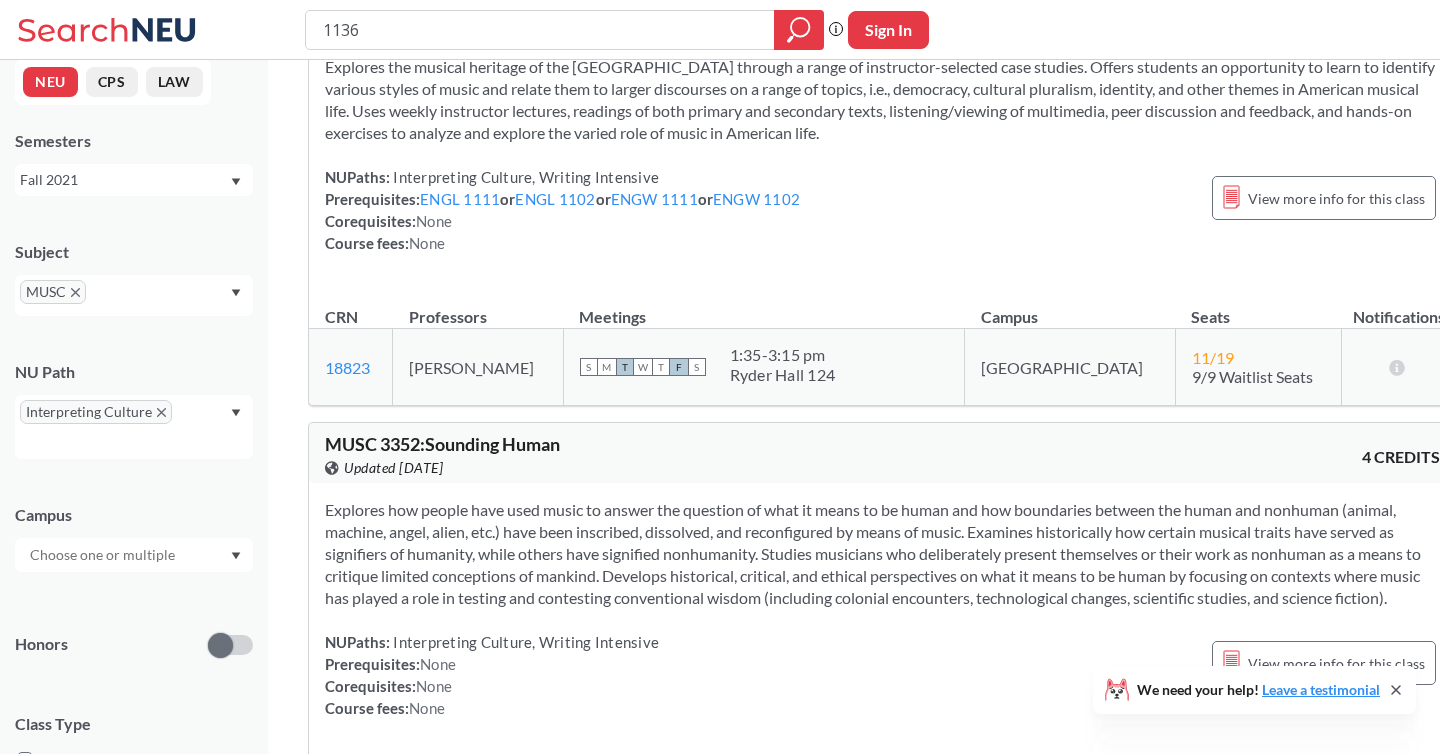 scroll, scrollTop: 1420, scrollLeft: 0, axis: vertical 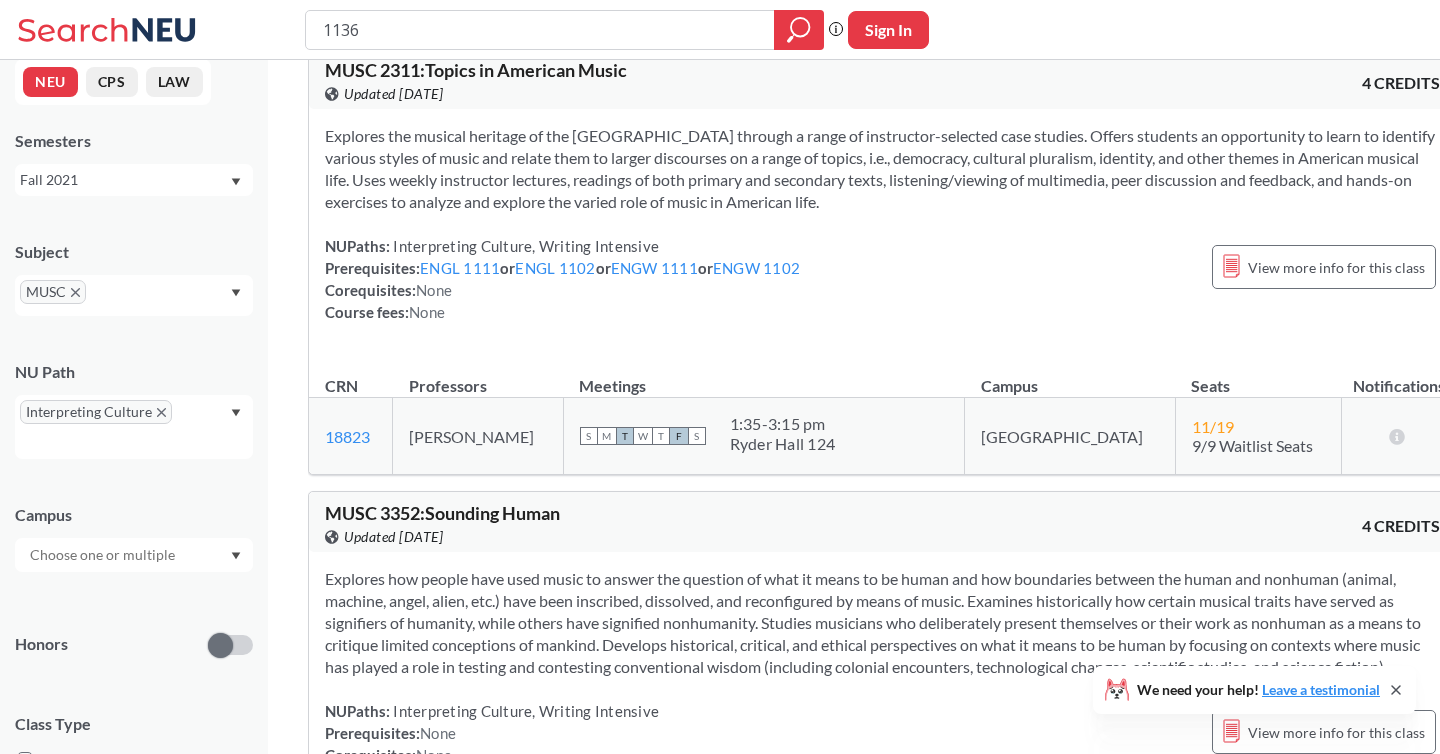 click on "Fall 2021" at bounding box center (124, 180) 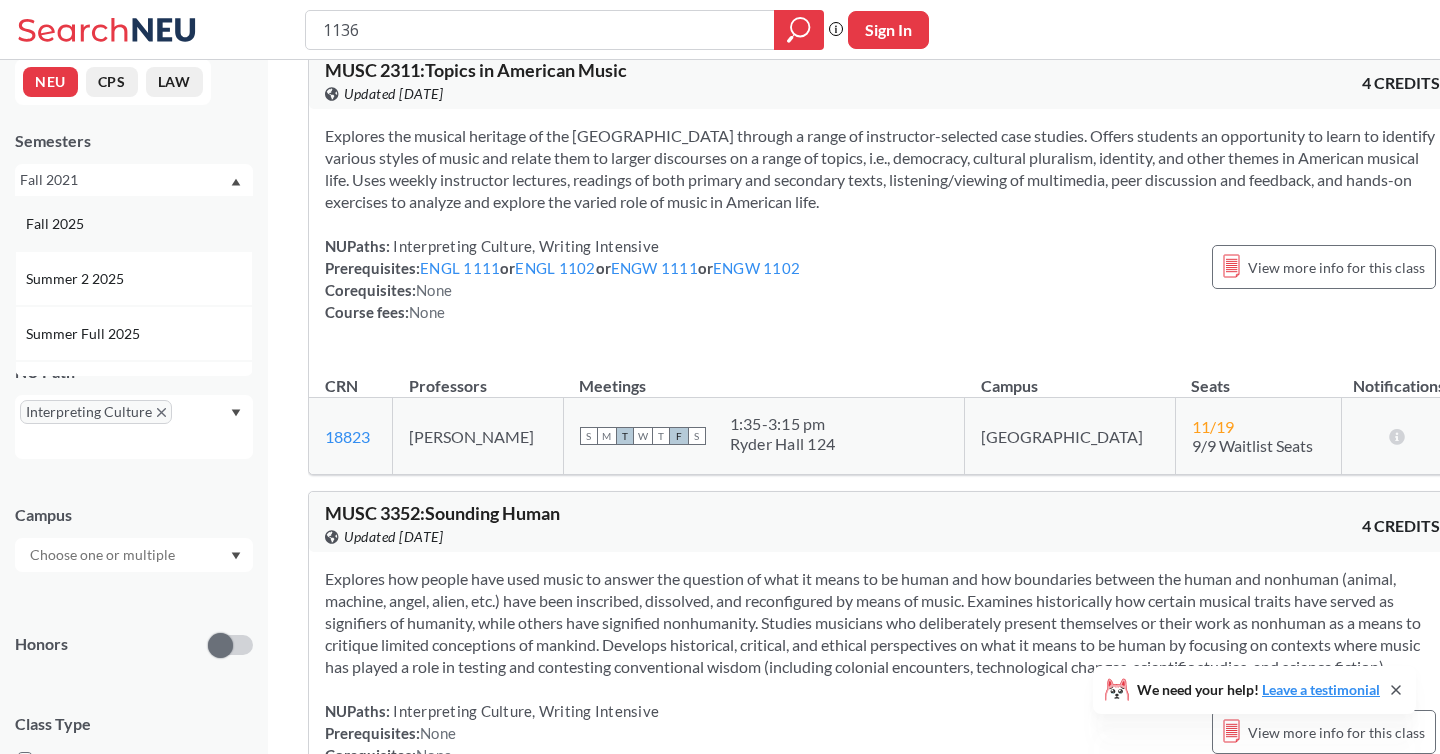 scroll, scrollTop: 0, scrollLeft: 0, axis: both 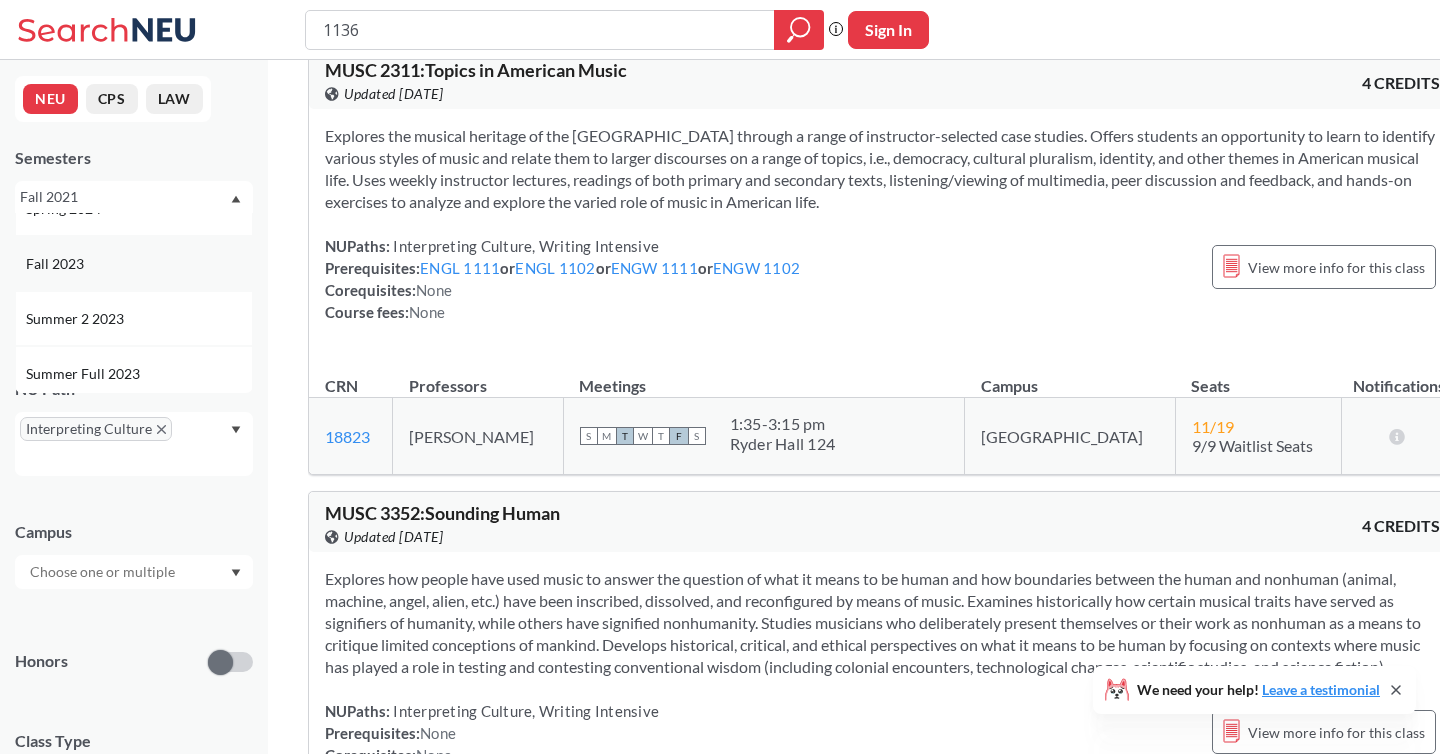 click on "Fall 2023" at bounding box center [134, 263] 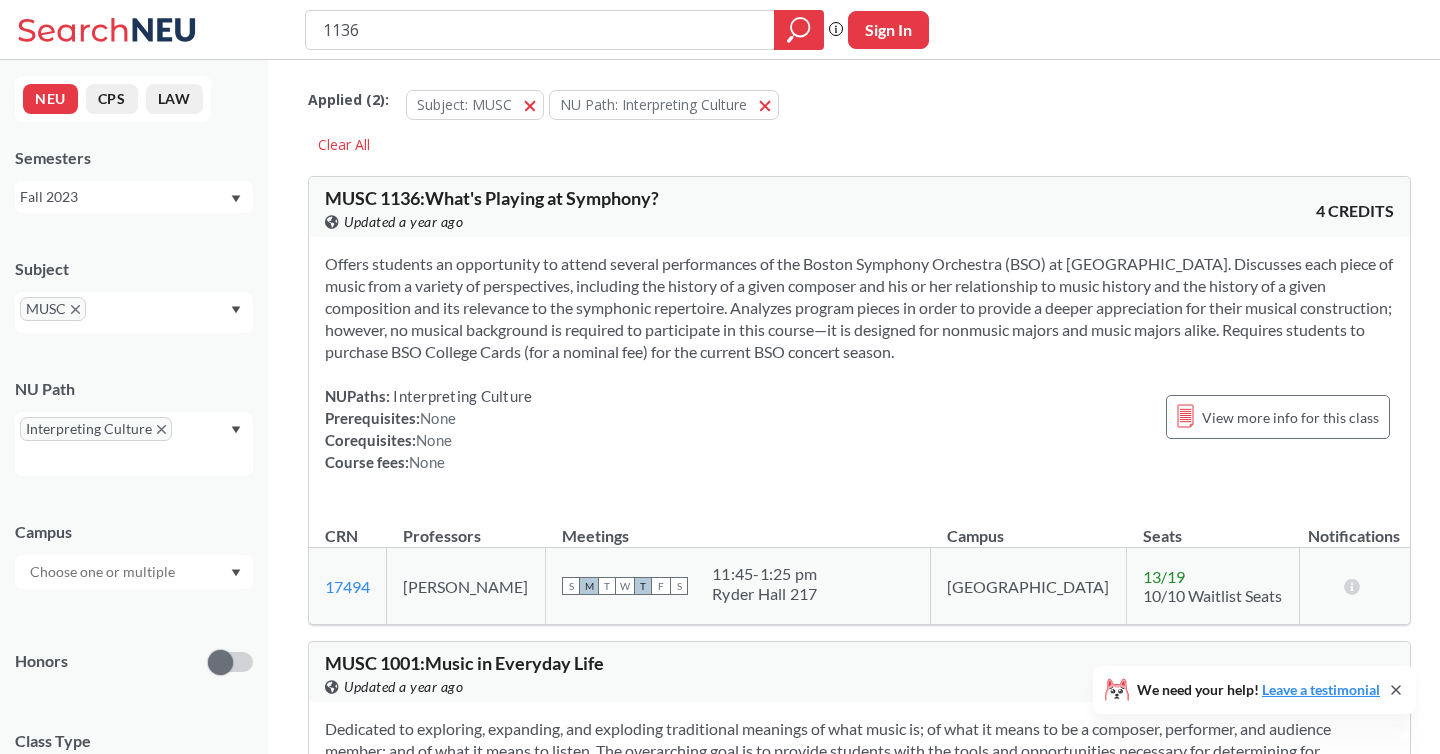scroll, scrollTop: 54, scrollLeft: 0, axis: vertical 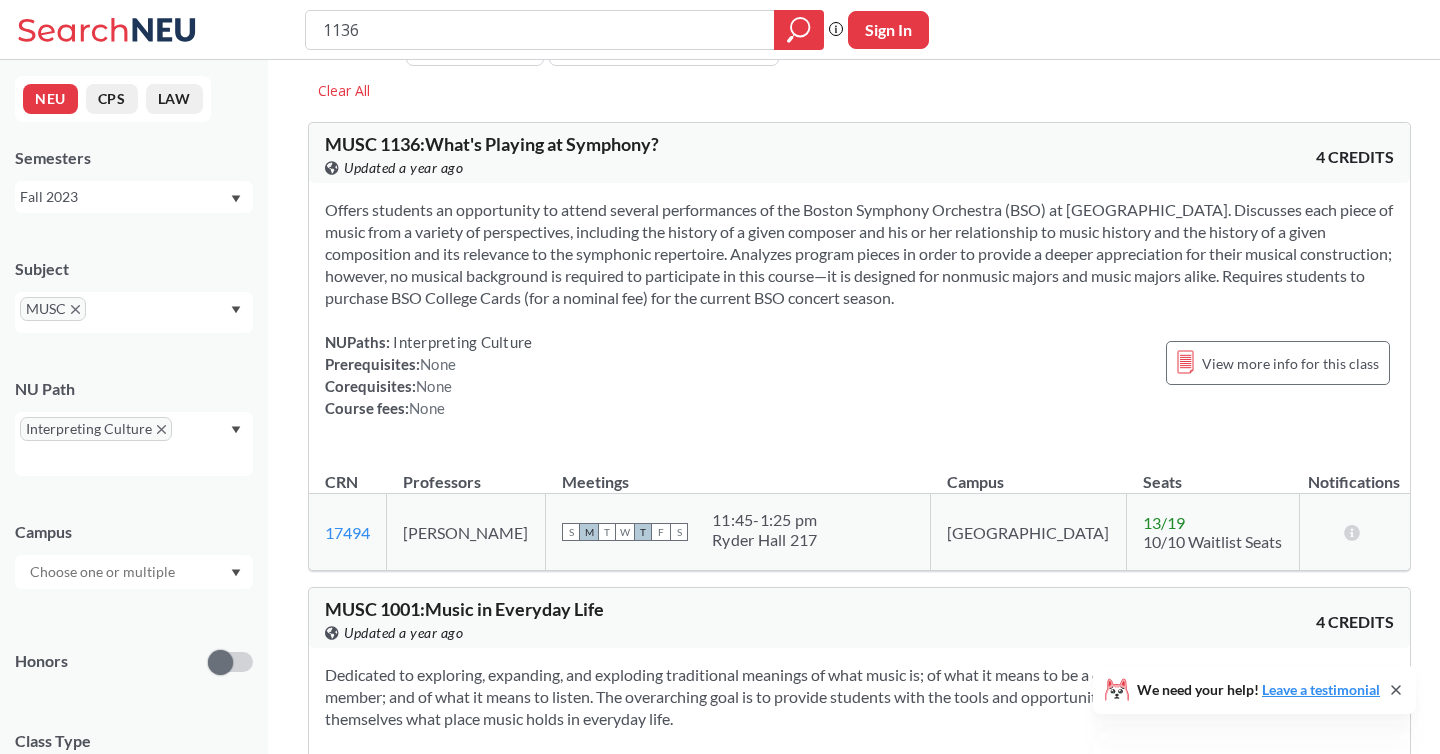 drag, startPoint x: 541, startPoint y: 533, endPoint x: 427, endPoint y: 529, distance: 114.07015 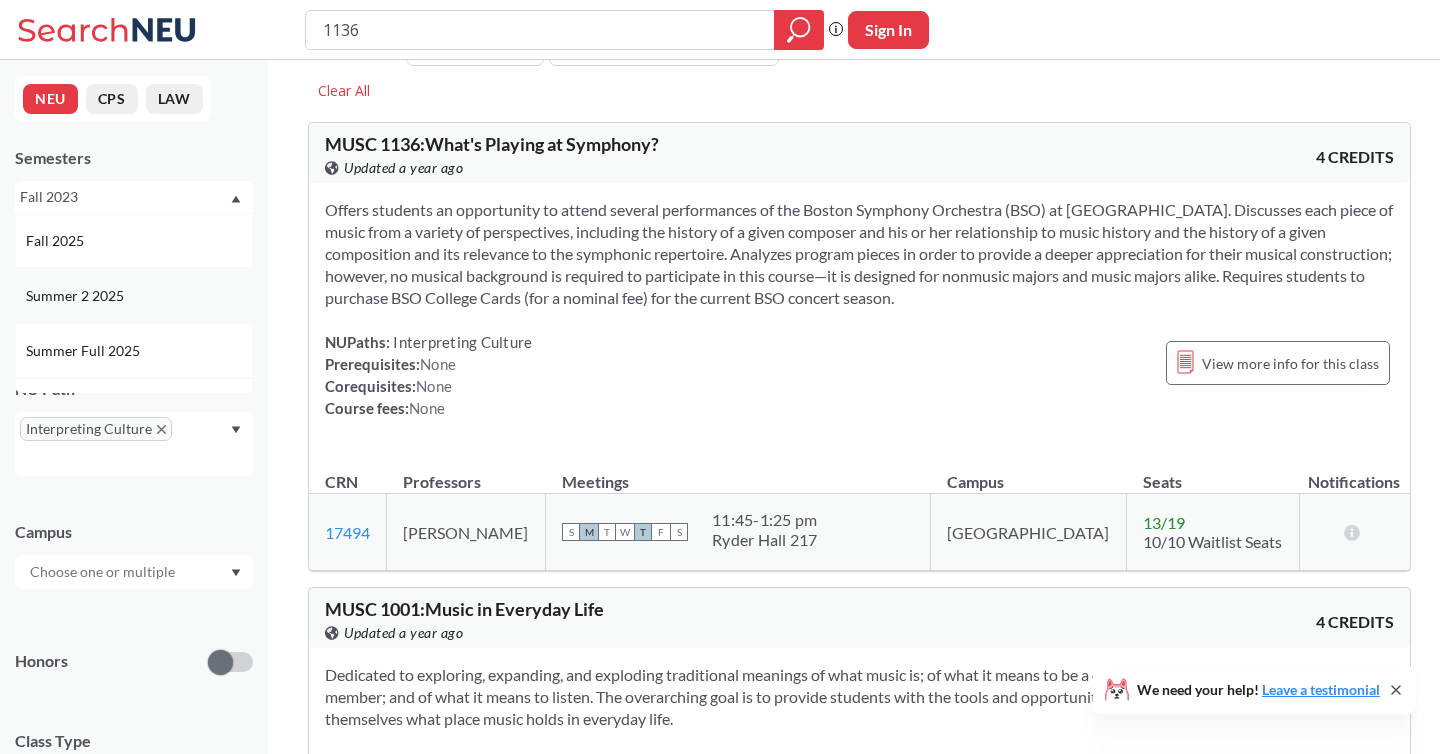 scroll, scrollTop: 0, scrollLeft: 0, axis: both 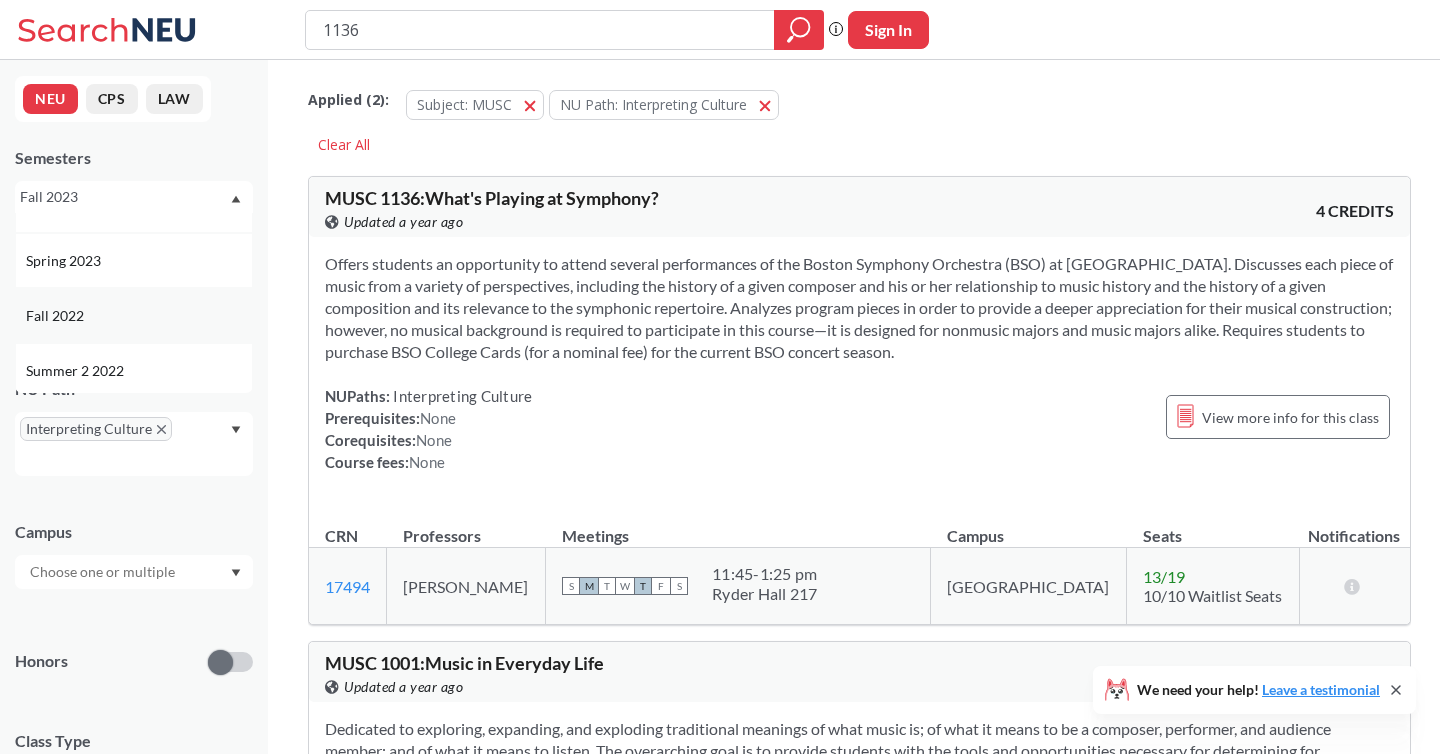 click on "Fall 2022" at bounding box center (139, 316) 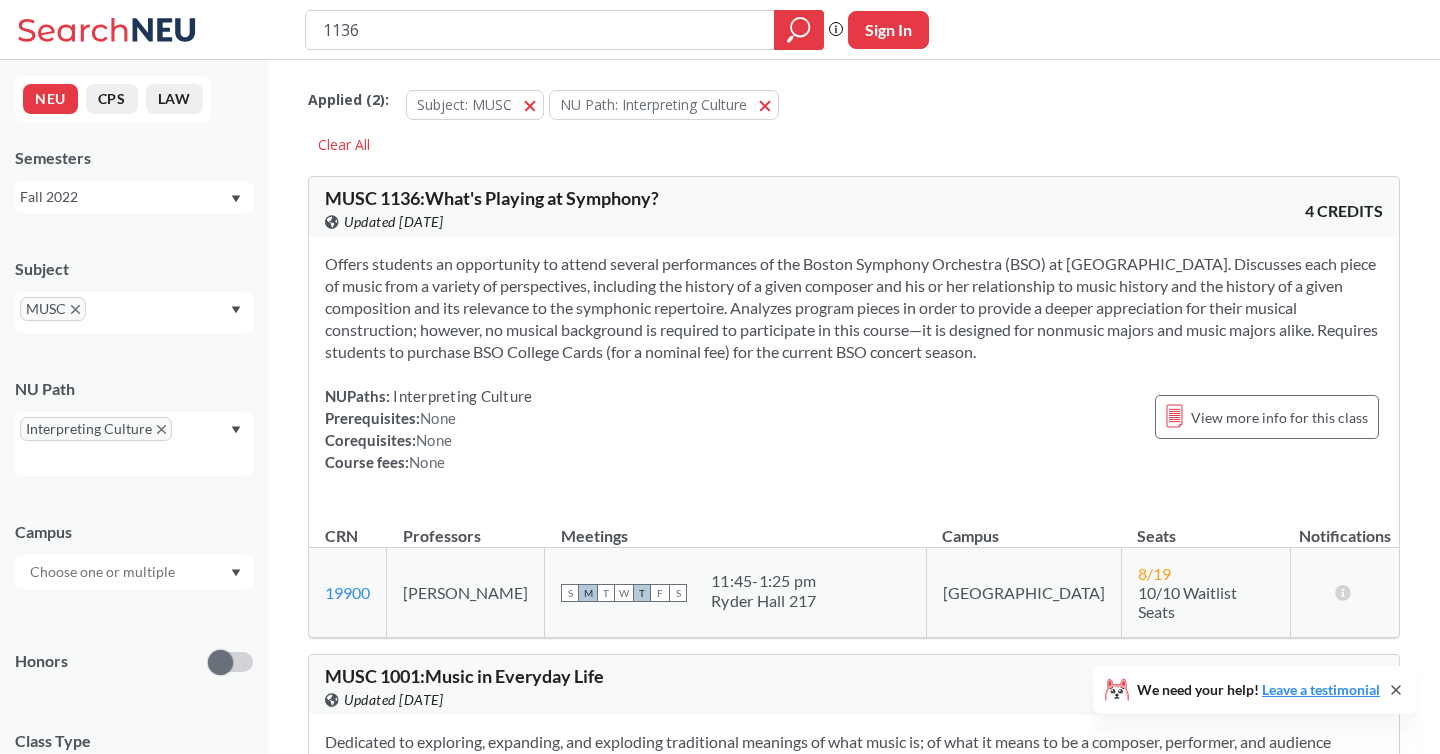 scroll, scrollTop: 0, scrollLeft: 0, axis: both 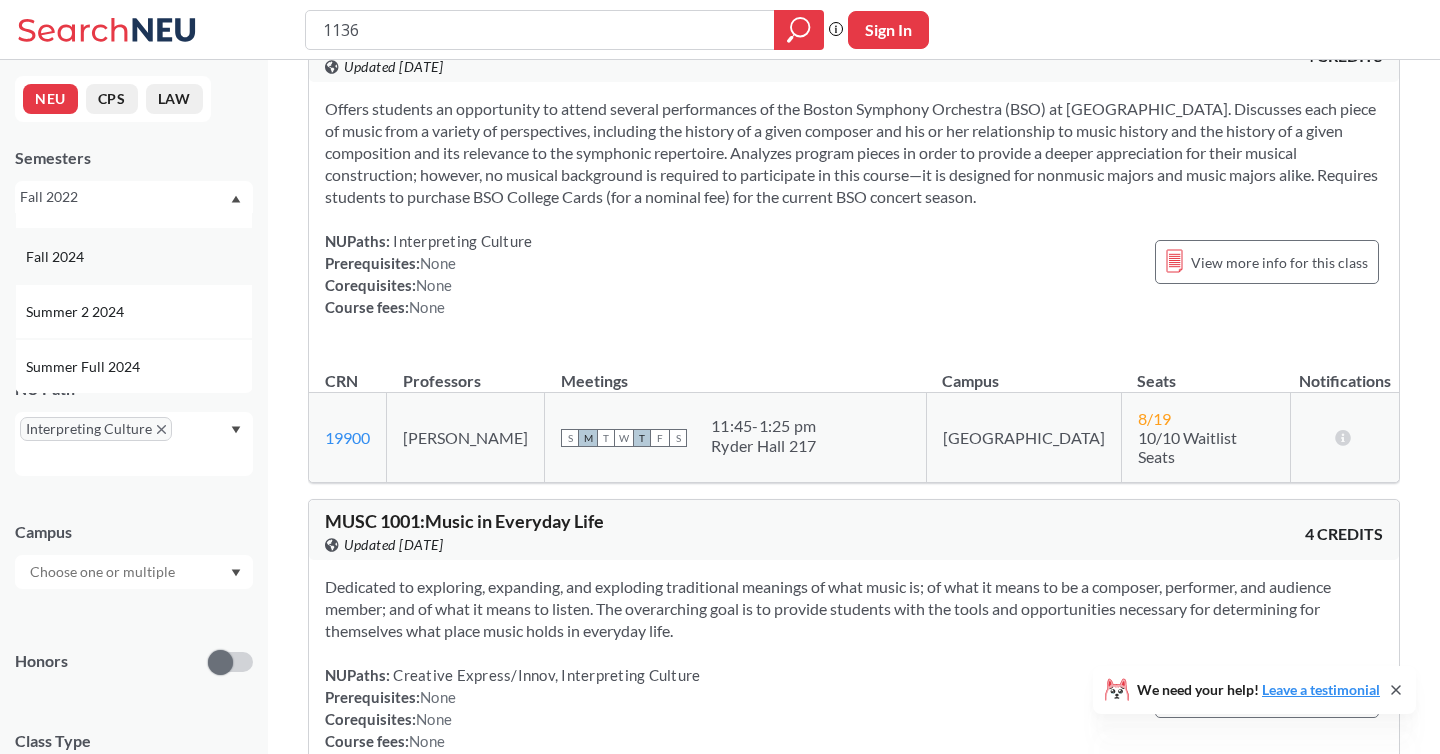click on "Fall 2024" at bounding box center [134, 256] 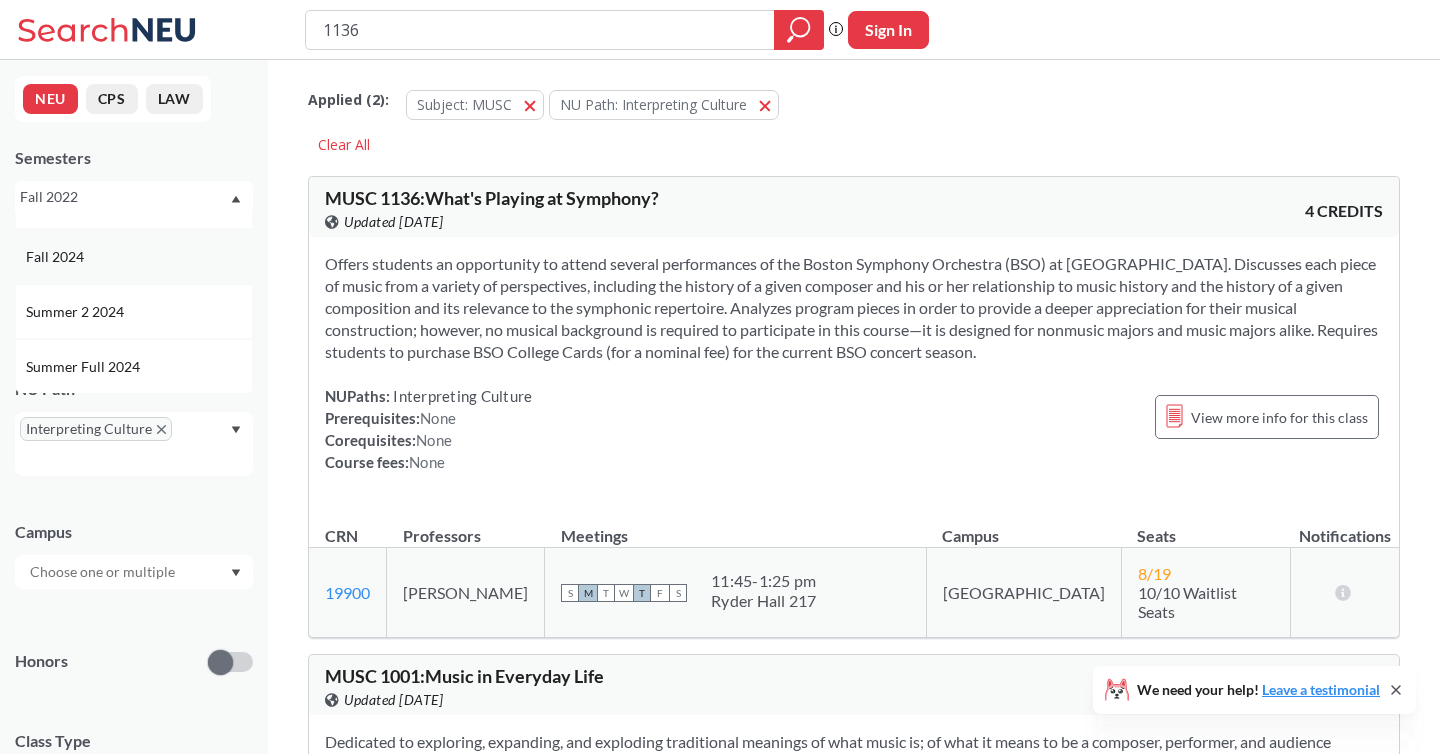 scroll, scrollTop: 0, scrollLeft: 0, axis: both 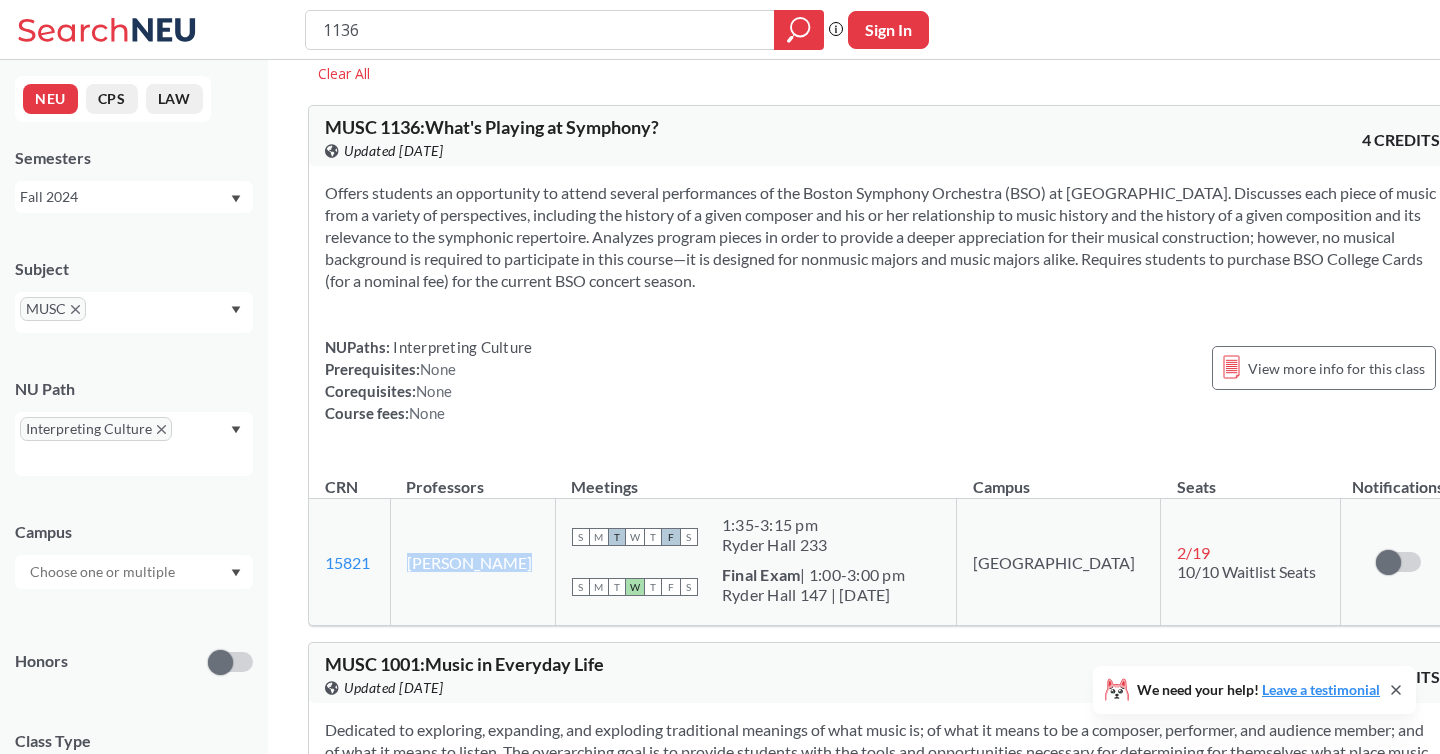 copy on "[PERSON_NAME]" 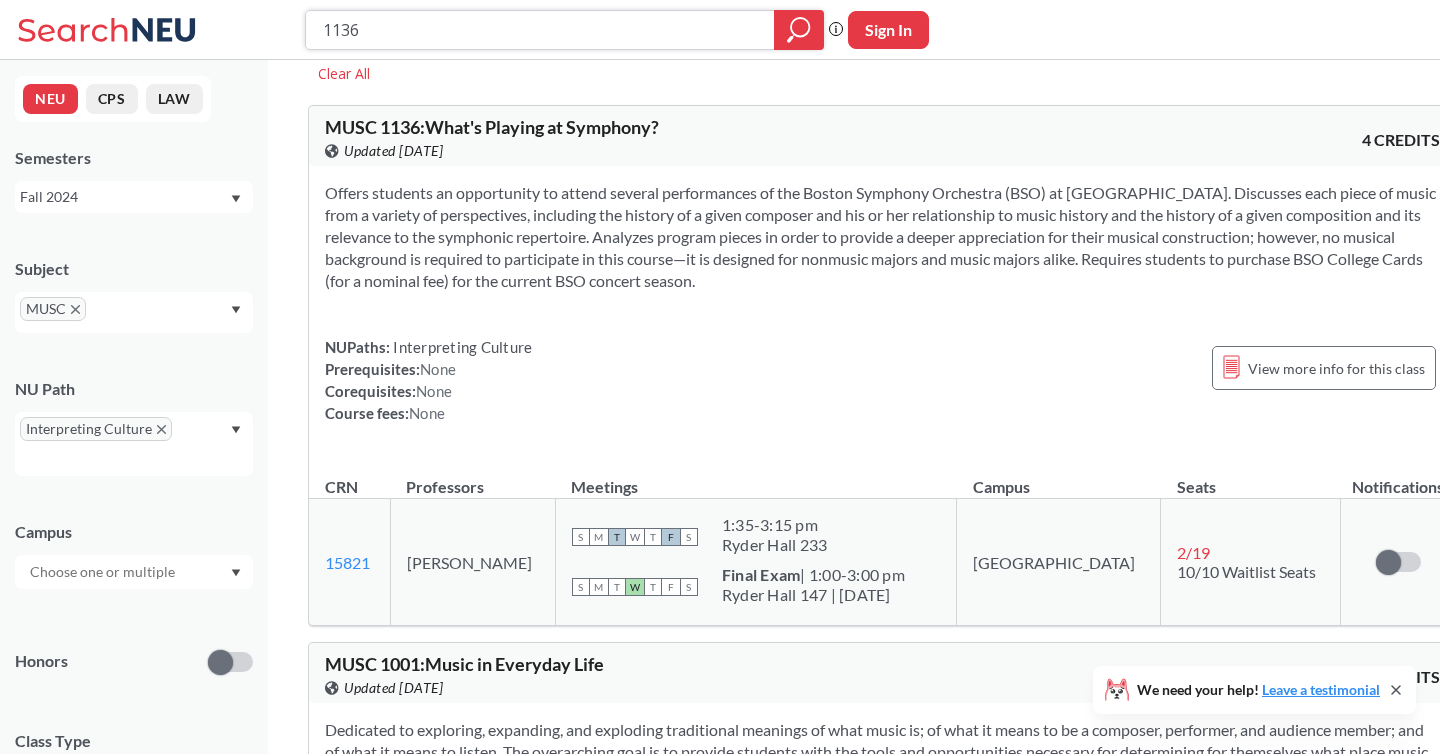 drag, startPoint x: 384, startPoint y: 34, endPoint x: 219, endPoint y: 30, distance: 165.04848 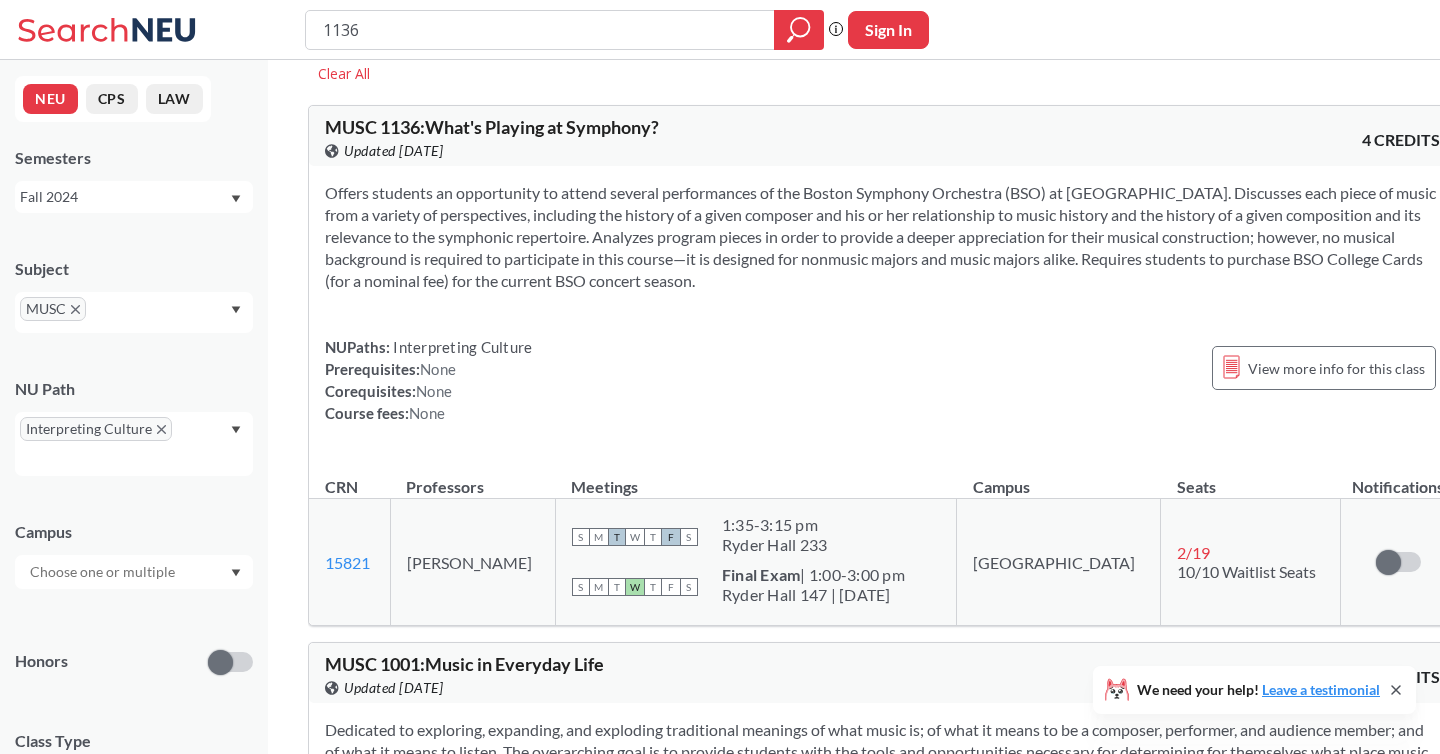 click 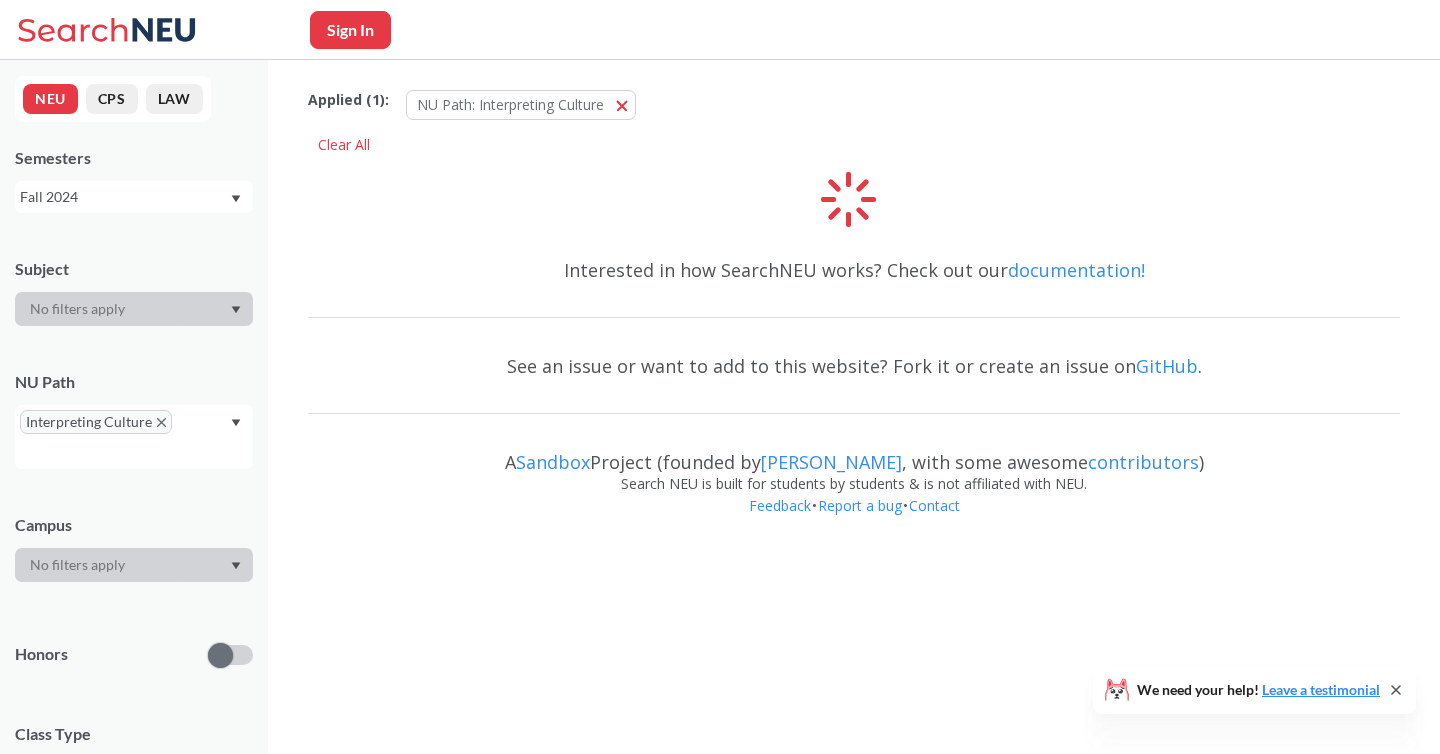 click 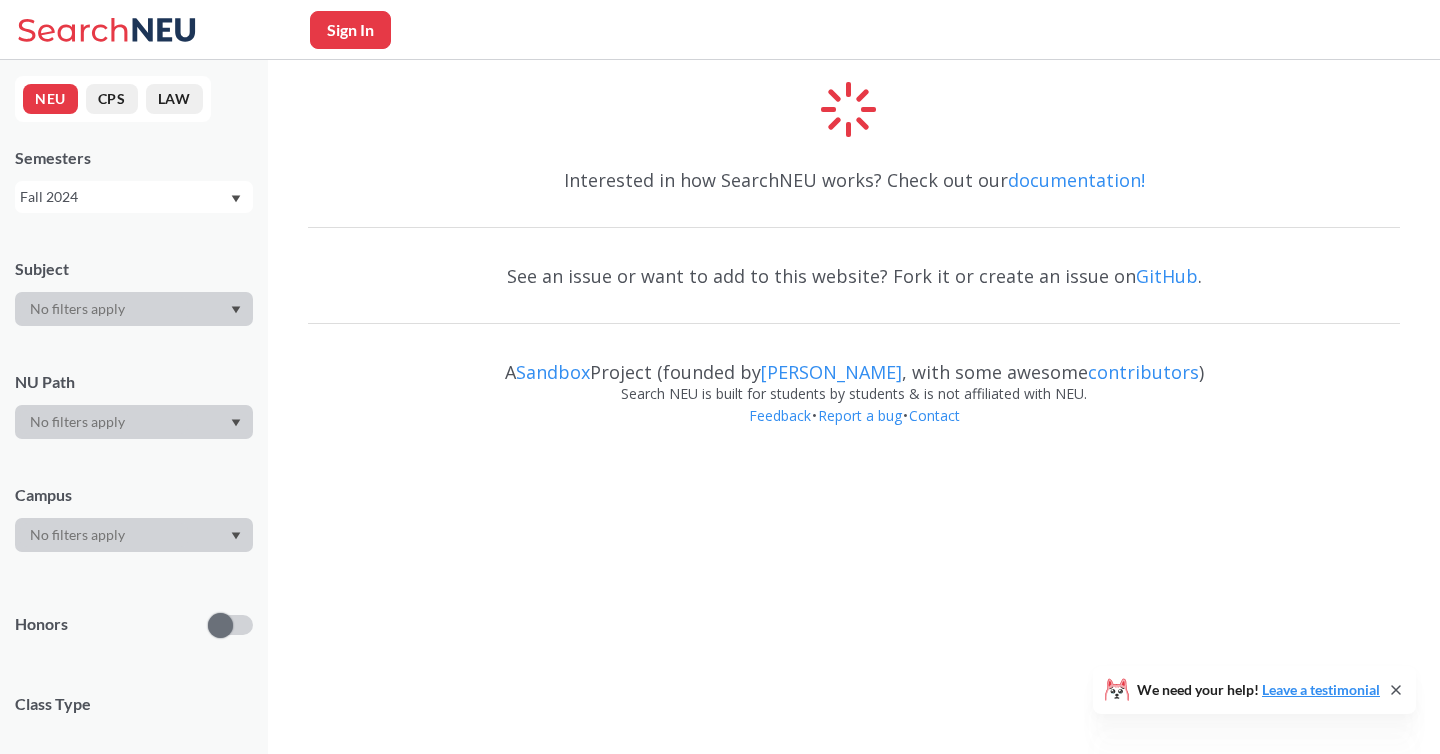click on "Fall 2024" at bounding box center (124, 197) 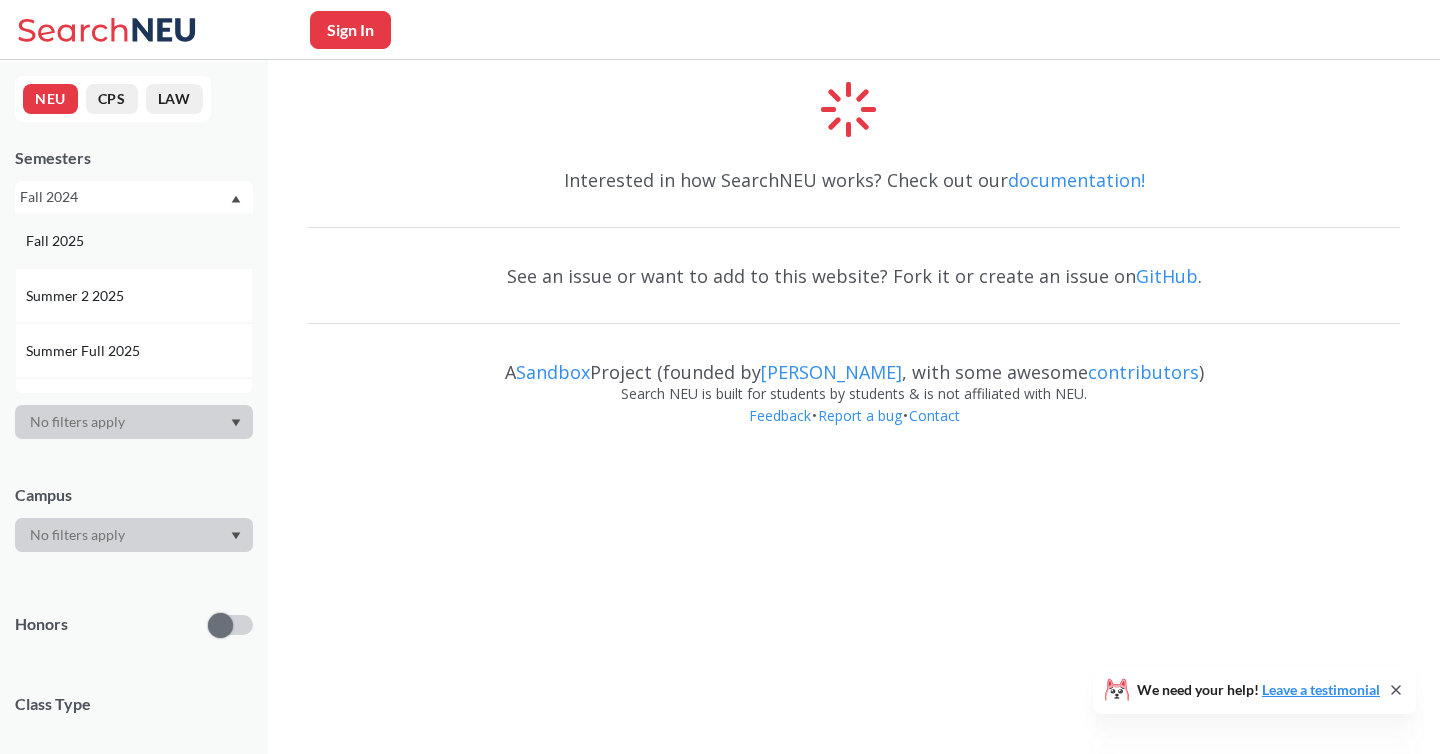 click on "Fall 2025" at bounding box center (139, 241) 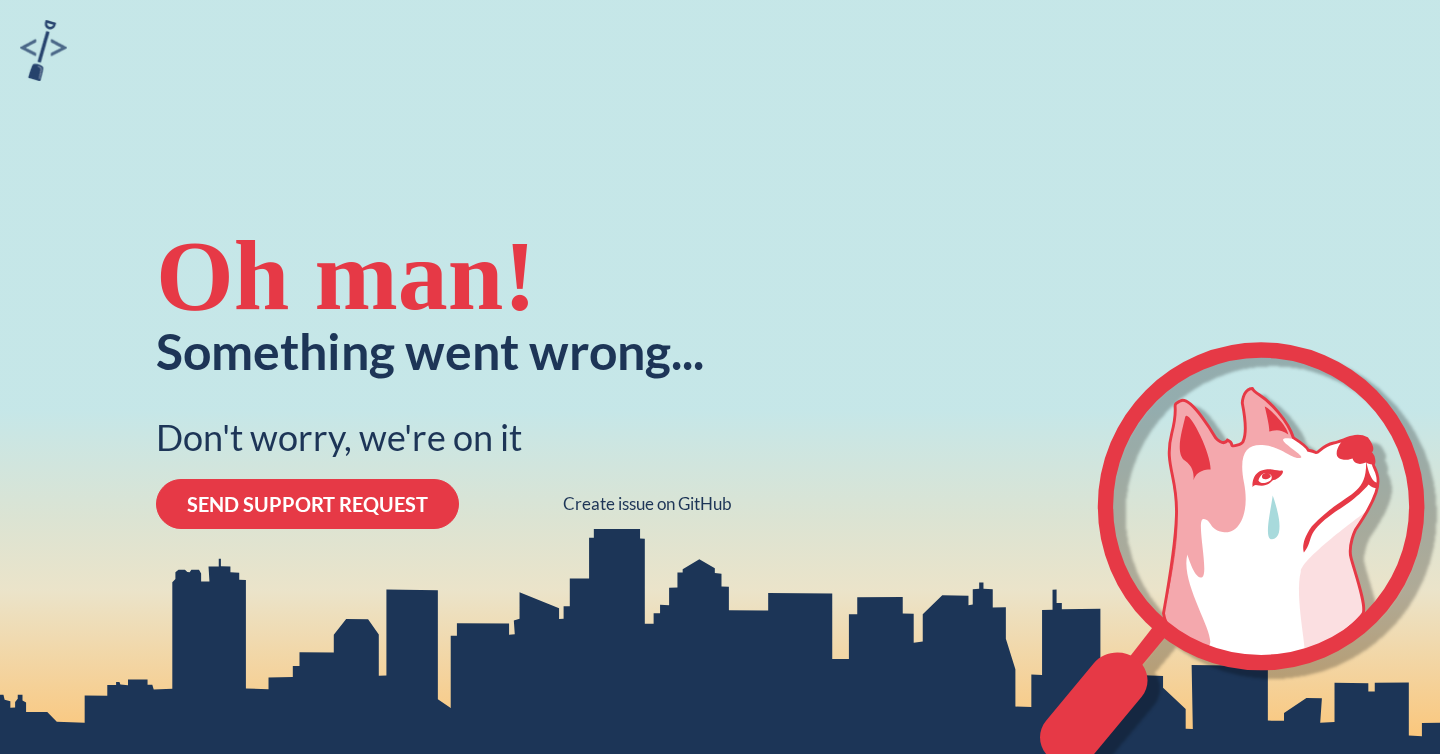 click on "SEND SUPPORT REQUEST" at bounding box center (307, 504) 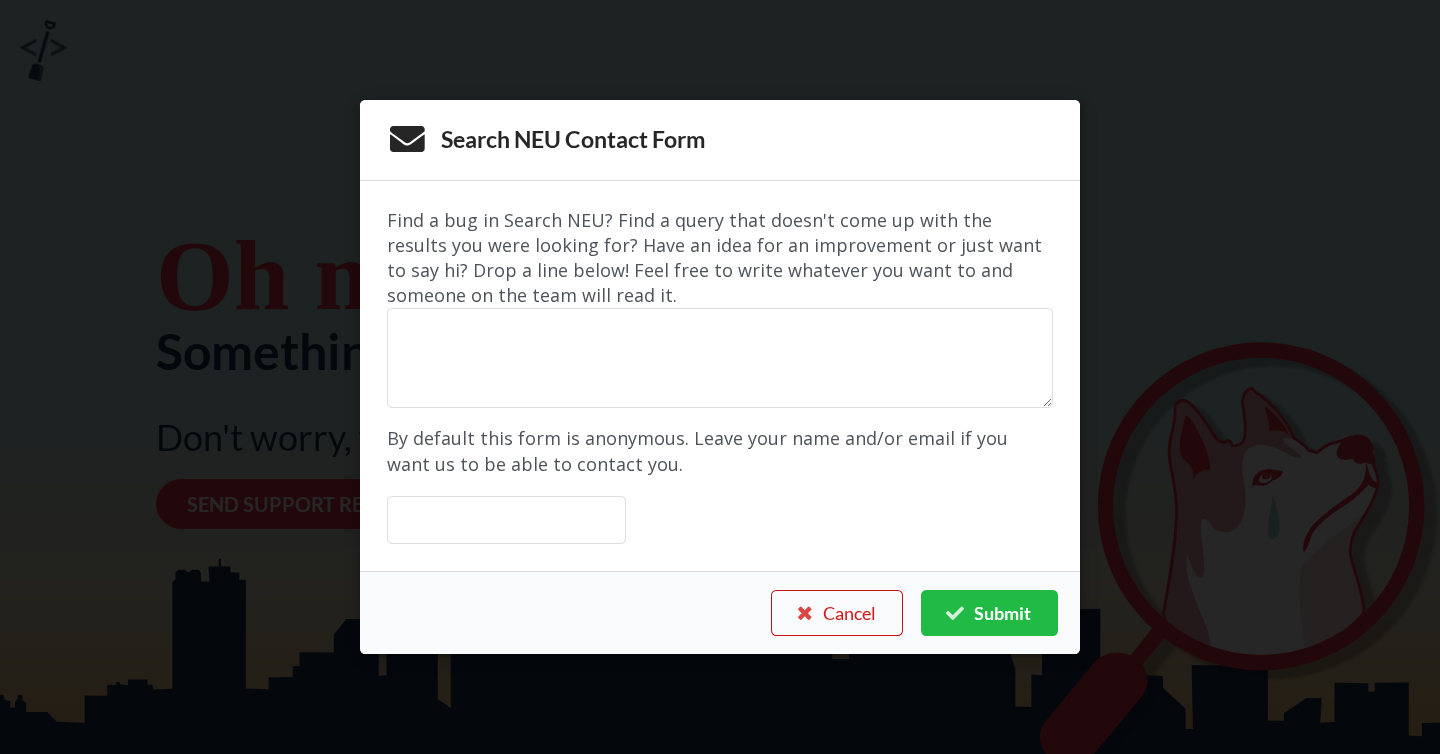 click on "Cancel" at bounding box center (837, 613) 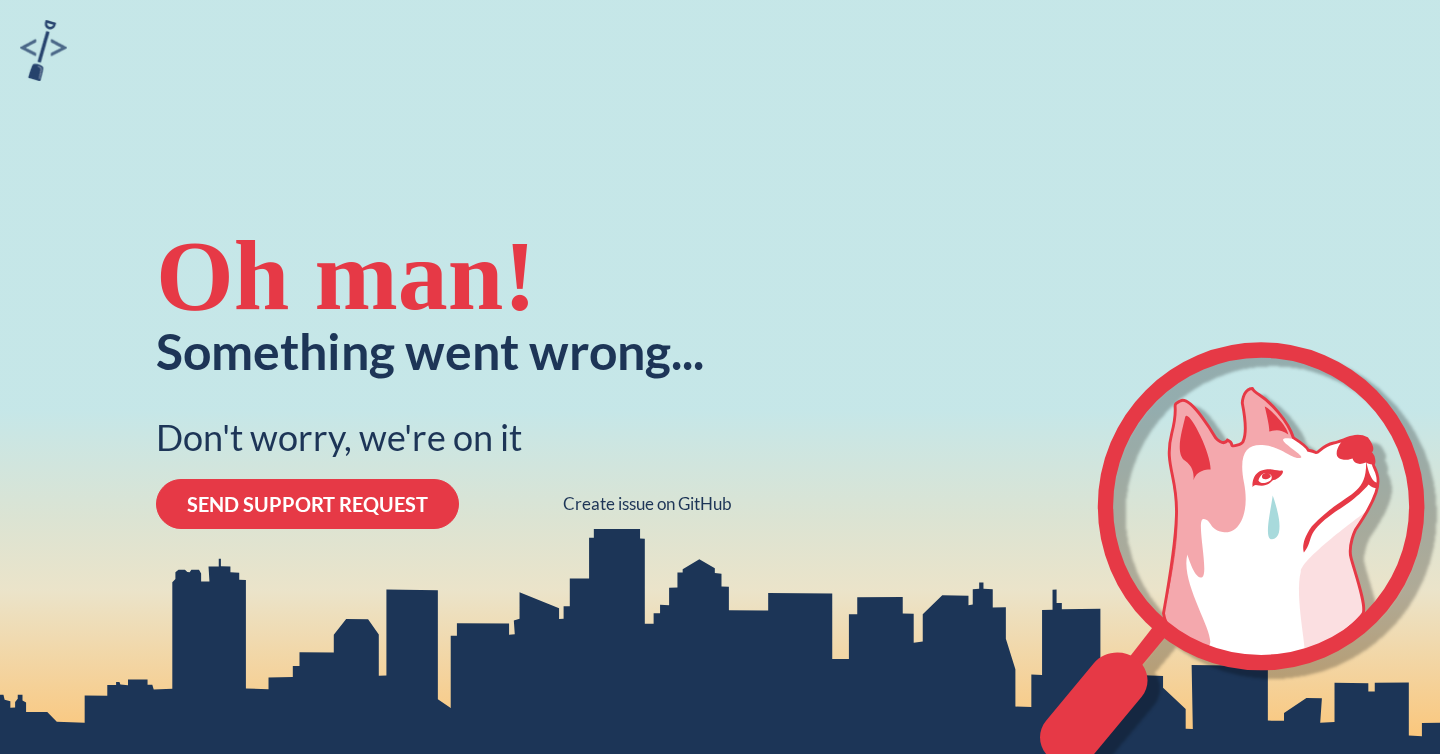 scroll, scrollTop: 0, scrollLeft: 0, axis: both 